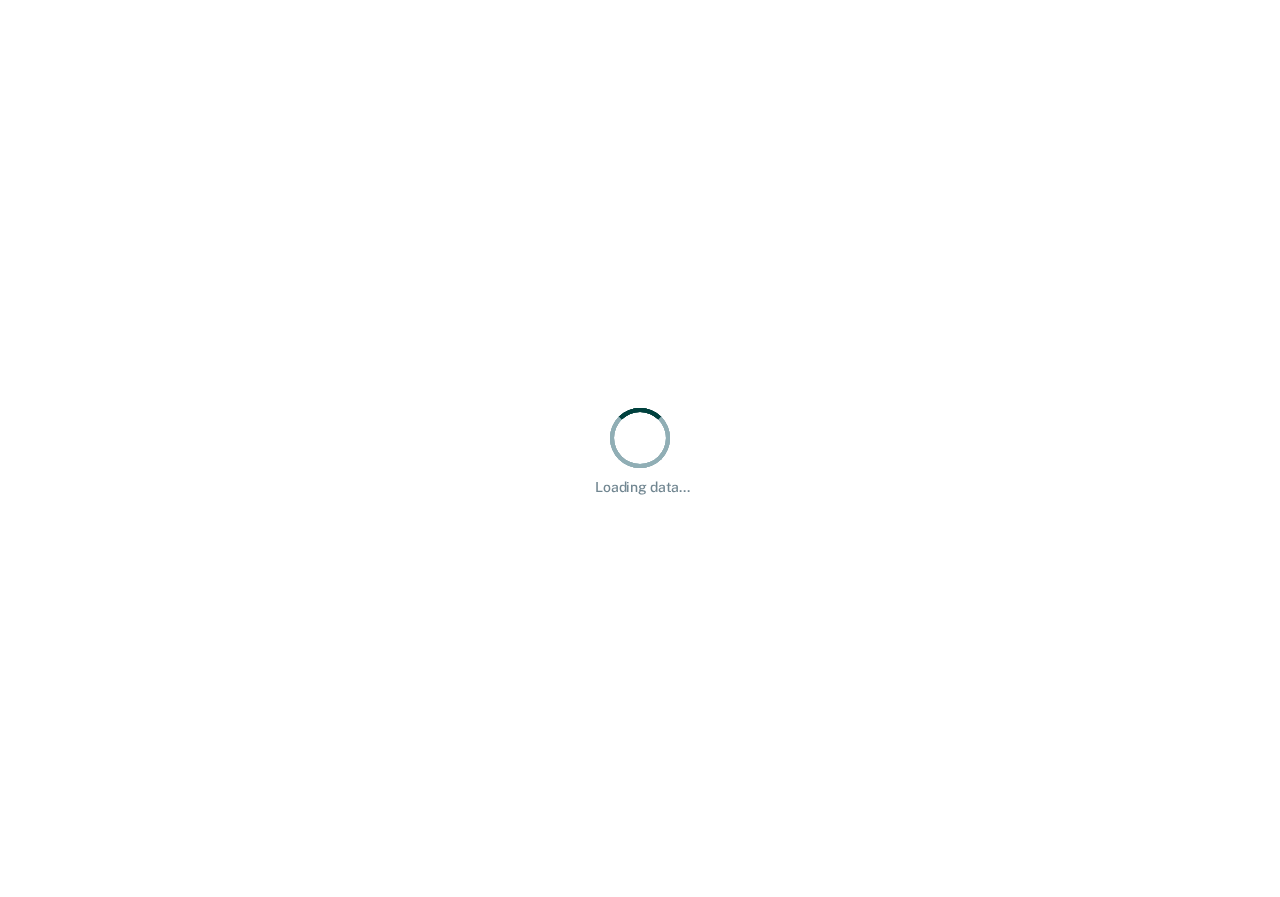 scroll, scrollTop: 0, scrollLeft: 0, axis: both 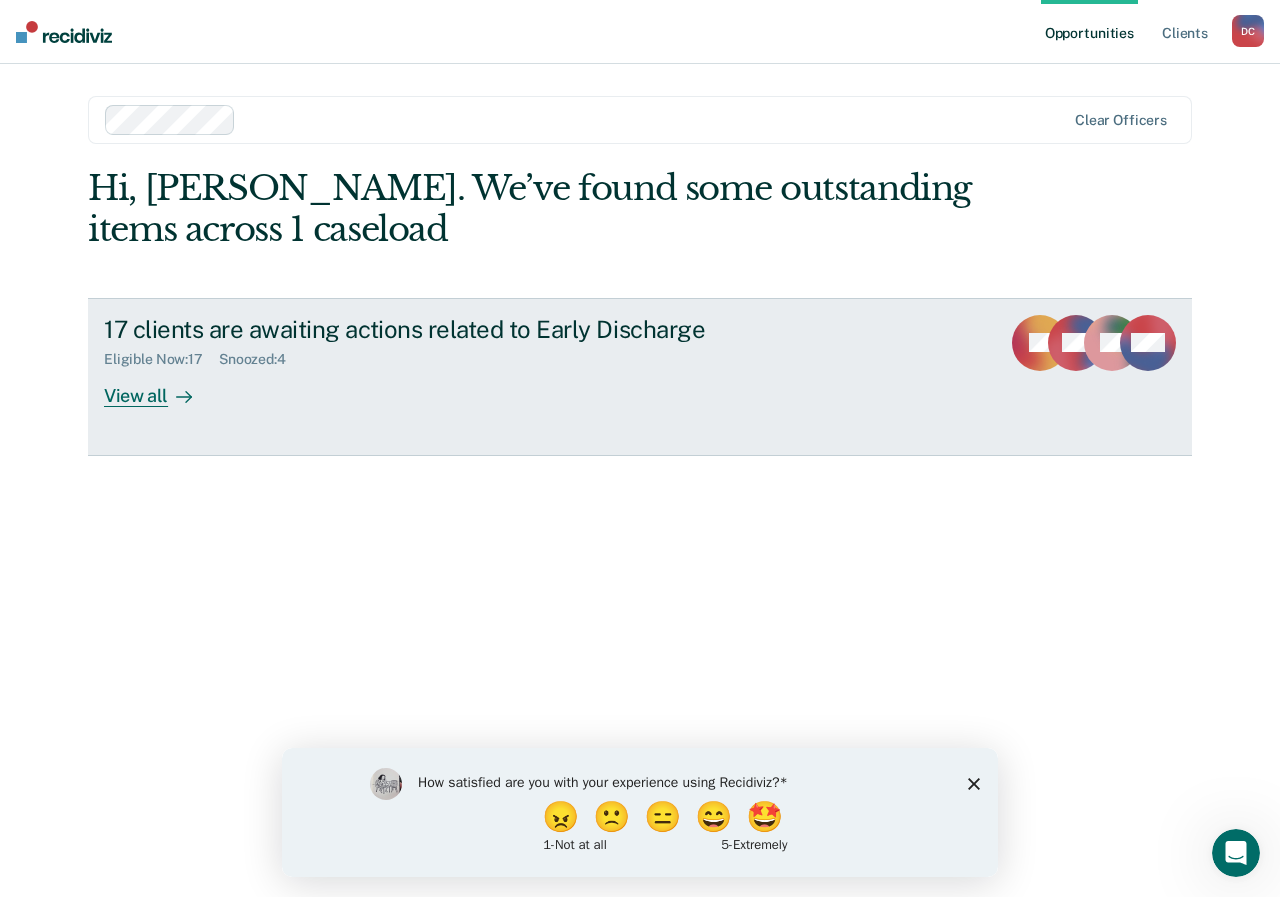 click on "View all" at bounding box center [160, 387] 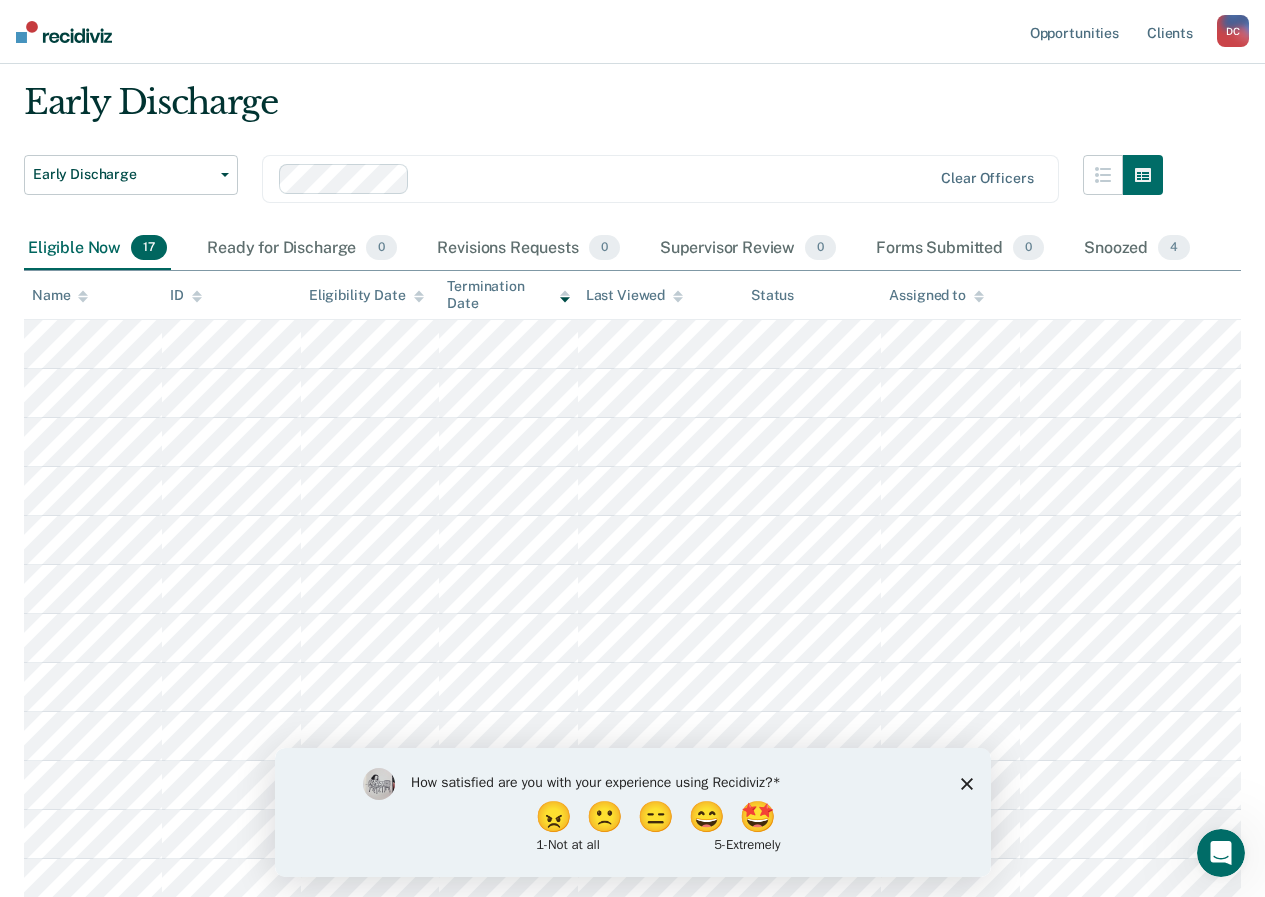 scroll, scrollTop: 0, scrollLeft: 0, axis: both 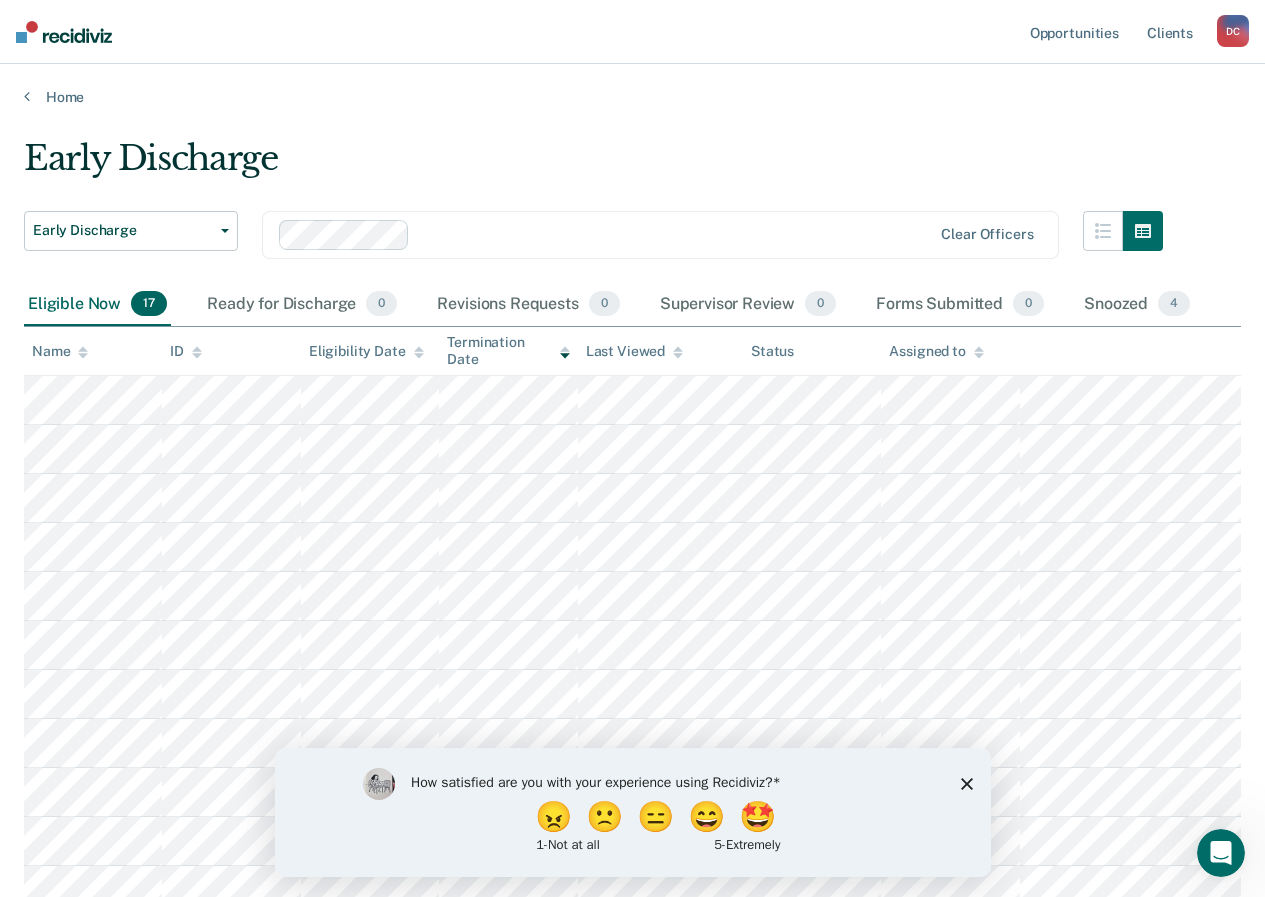 click 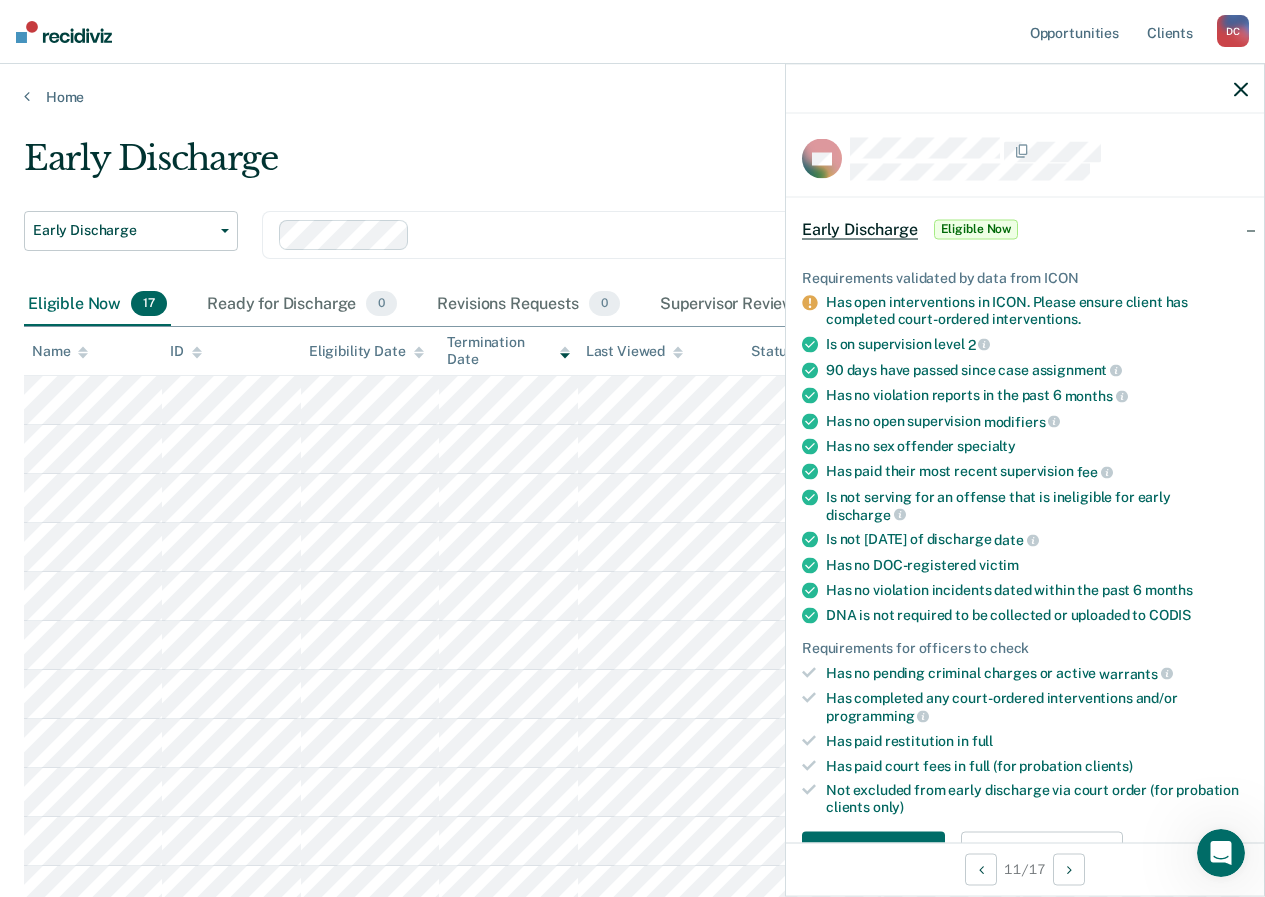 click 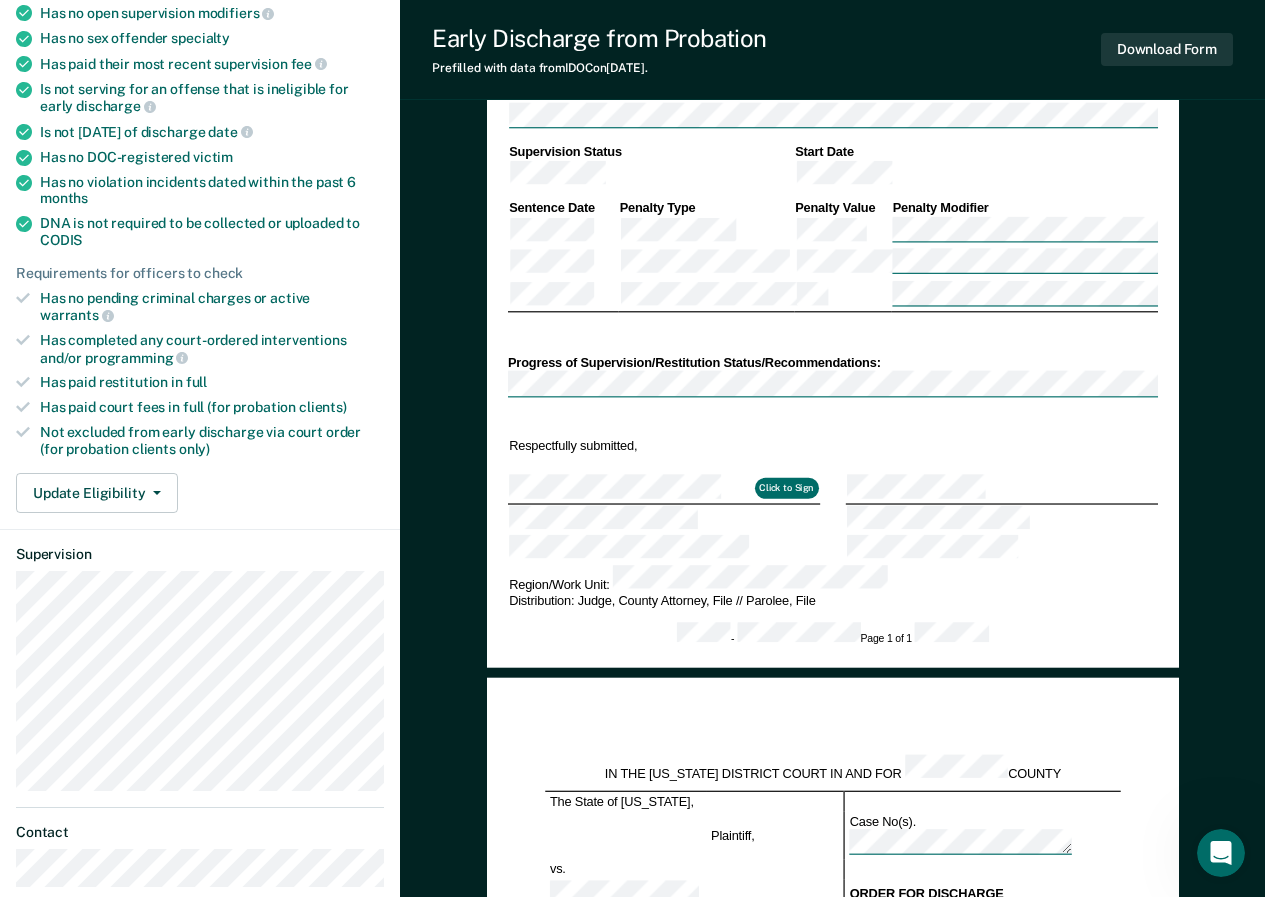 scroll, scrollTop: 500, scrollLeft: 0, axis: vertical 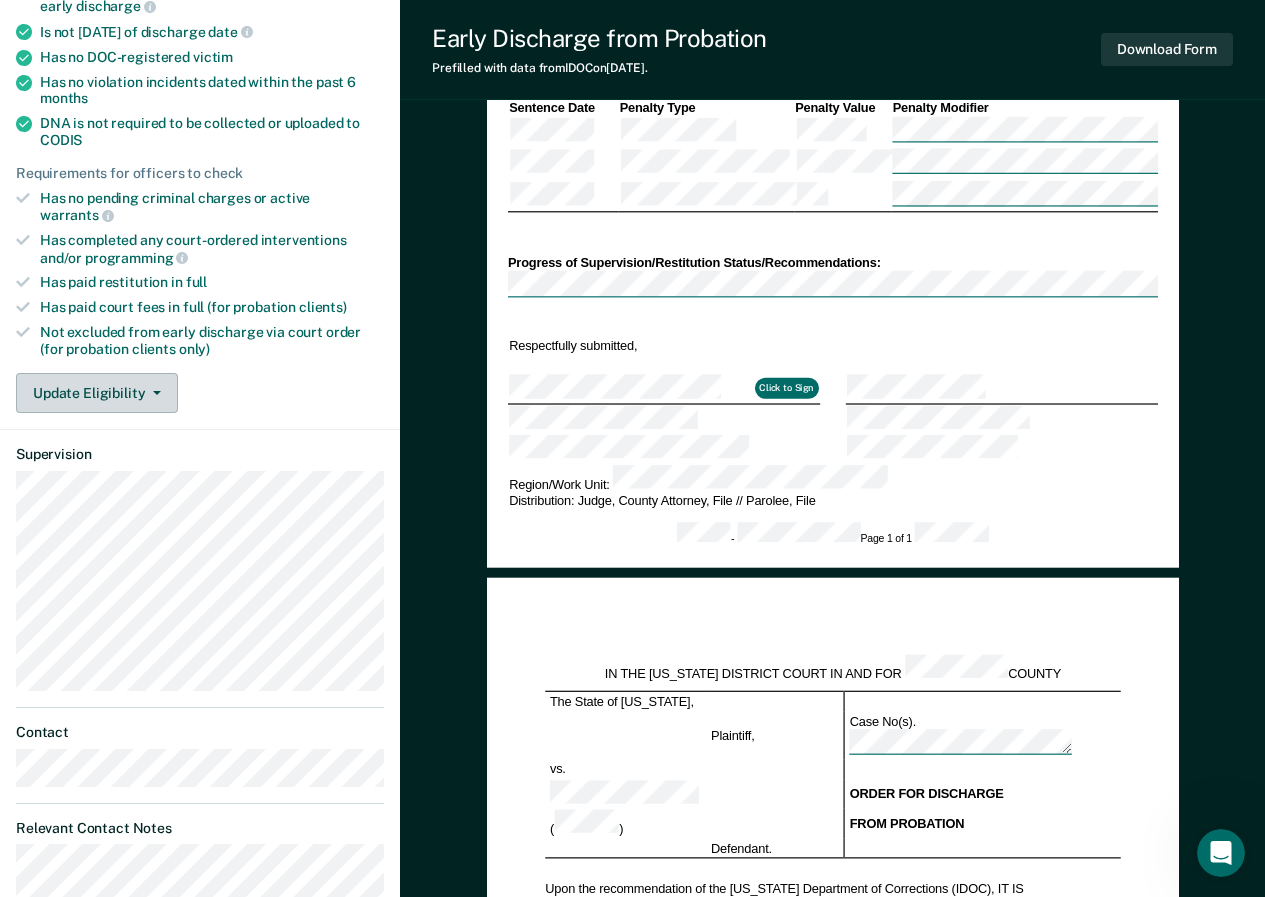 click on "Update Eligibility" at bounding box center [97, 393] 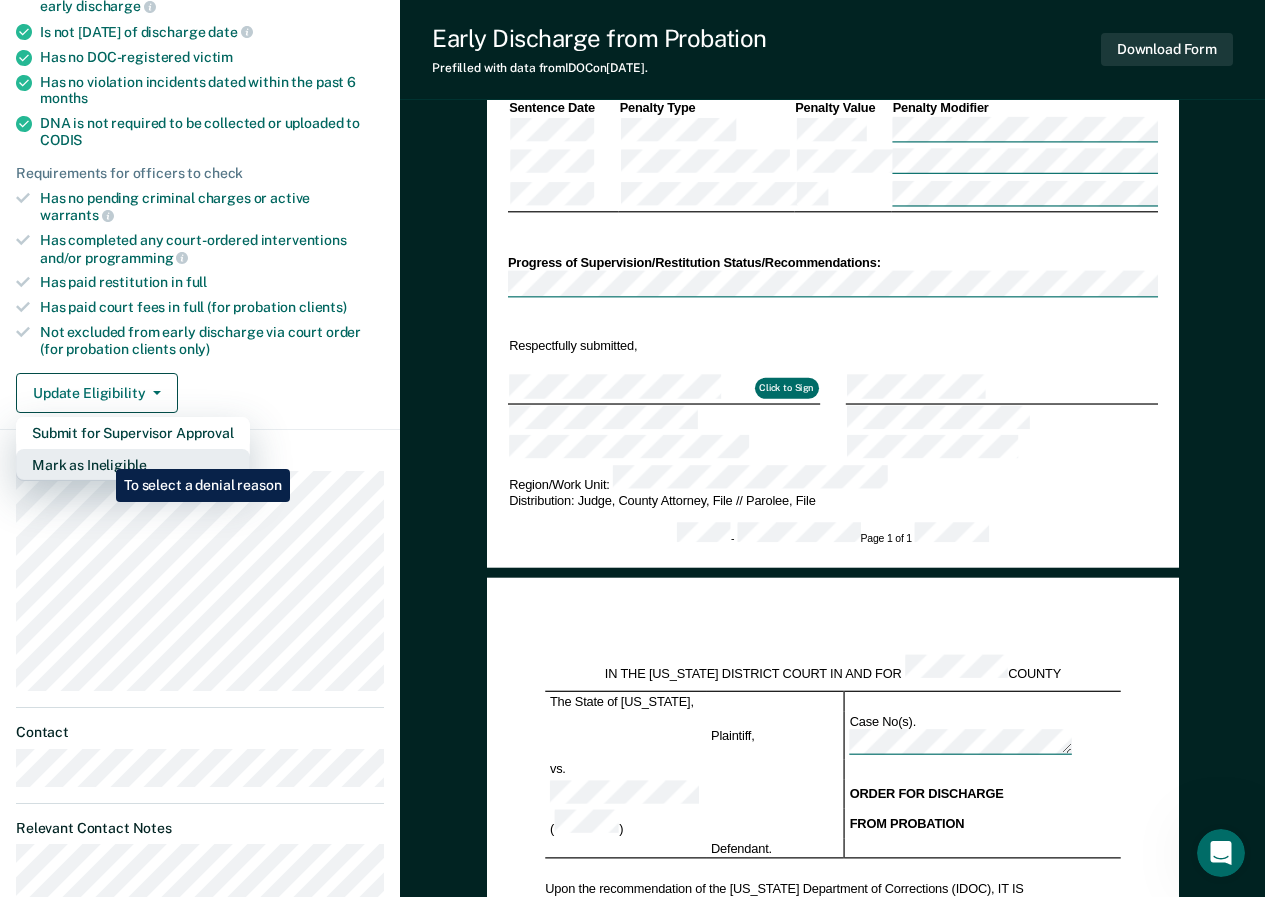 click on "Mark as Ineligible" at bounding box center [133, 465] 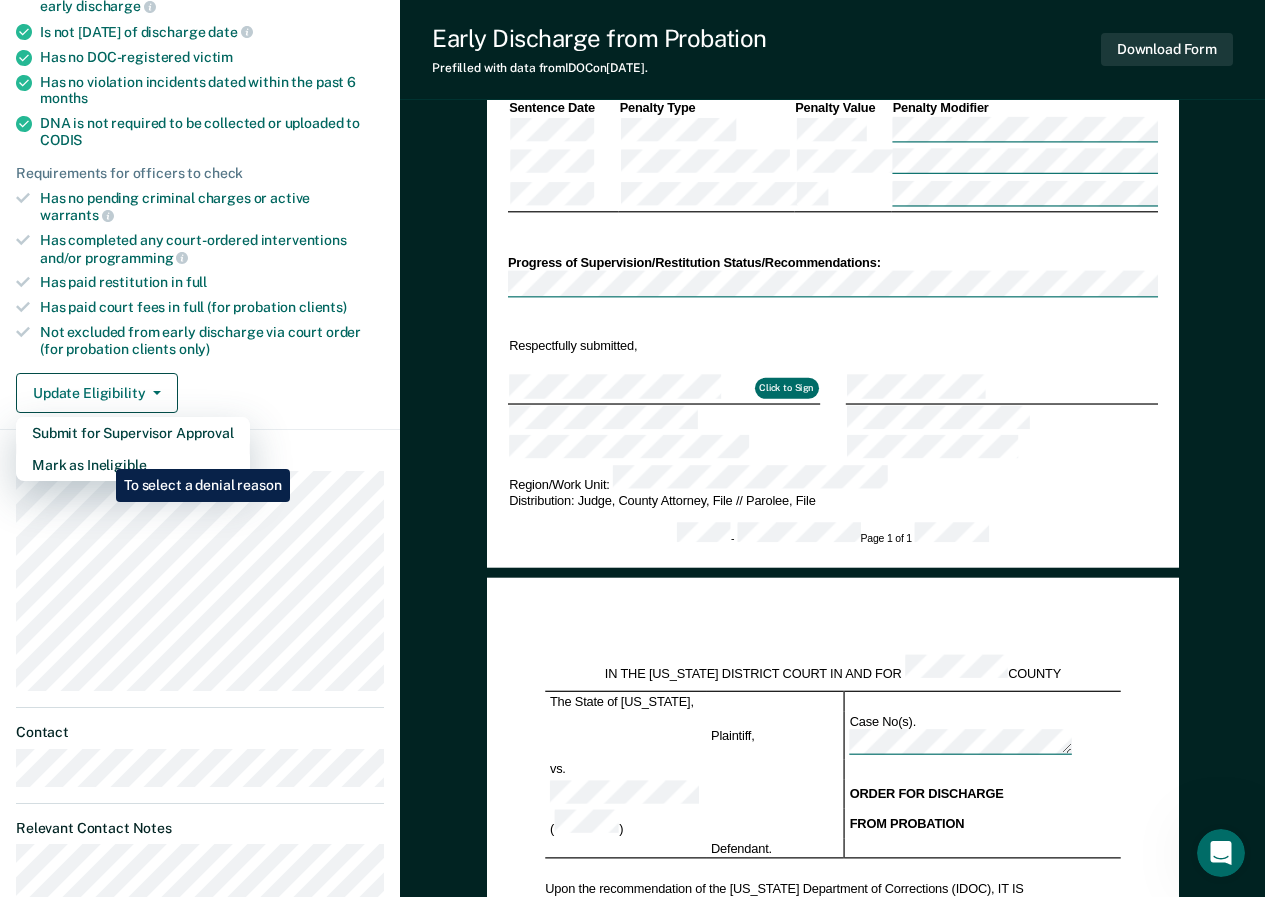 type on "x" 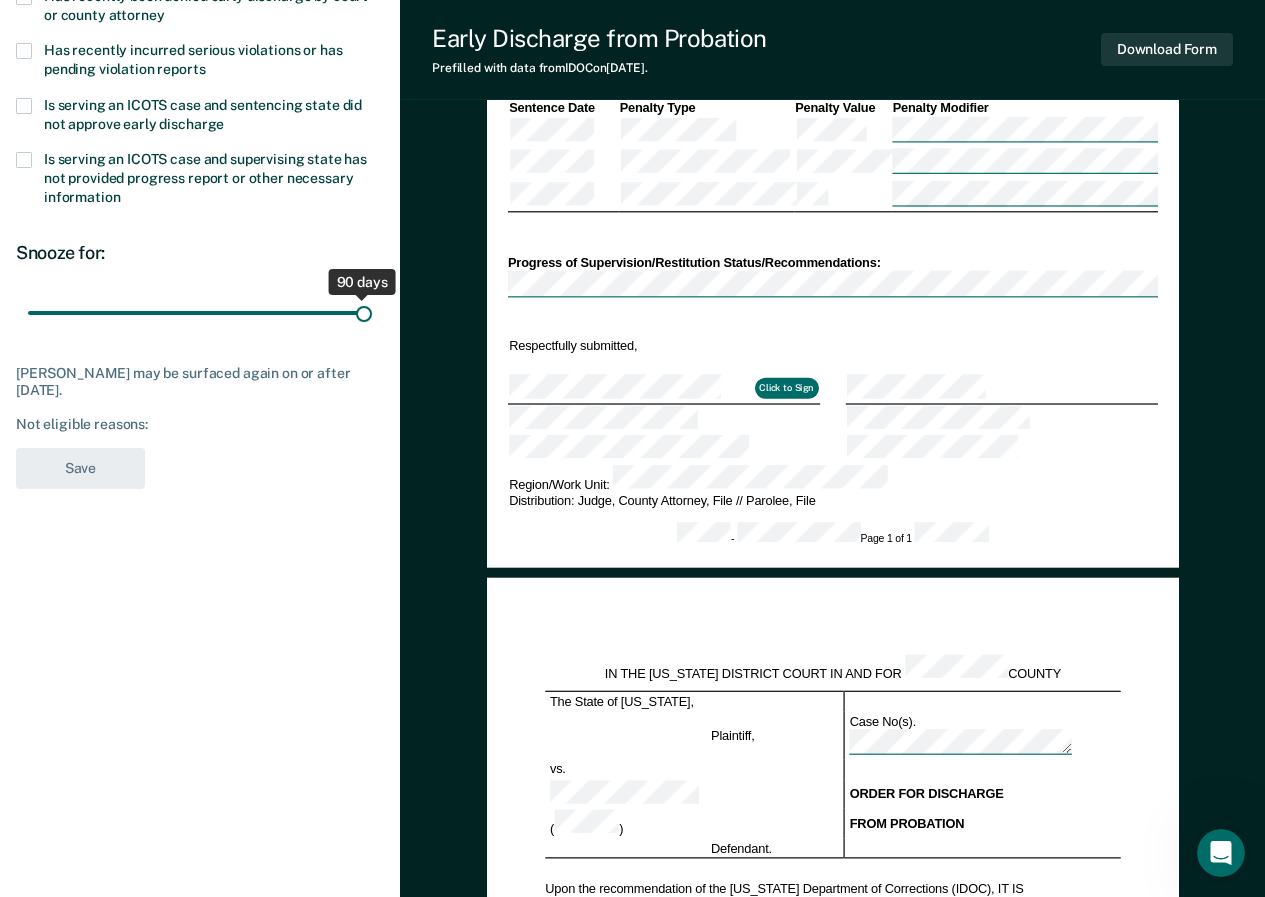 drag, startPoint x: 139, startPoint y: 315, endPoint x: 495, endPoint y: 308, distance: 356.06882 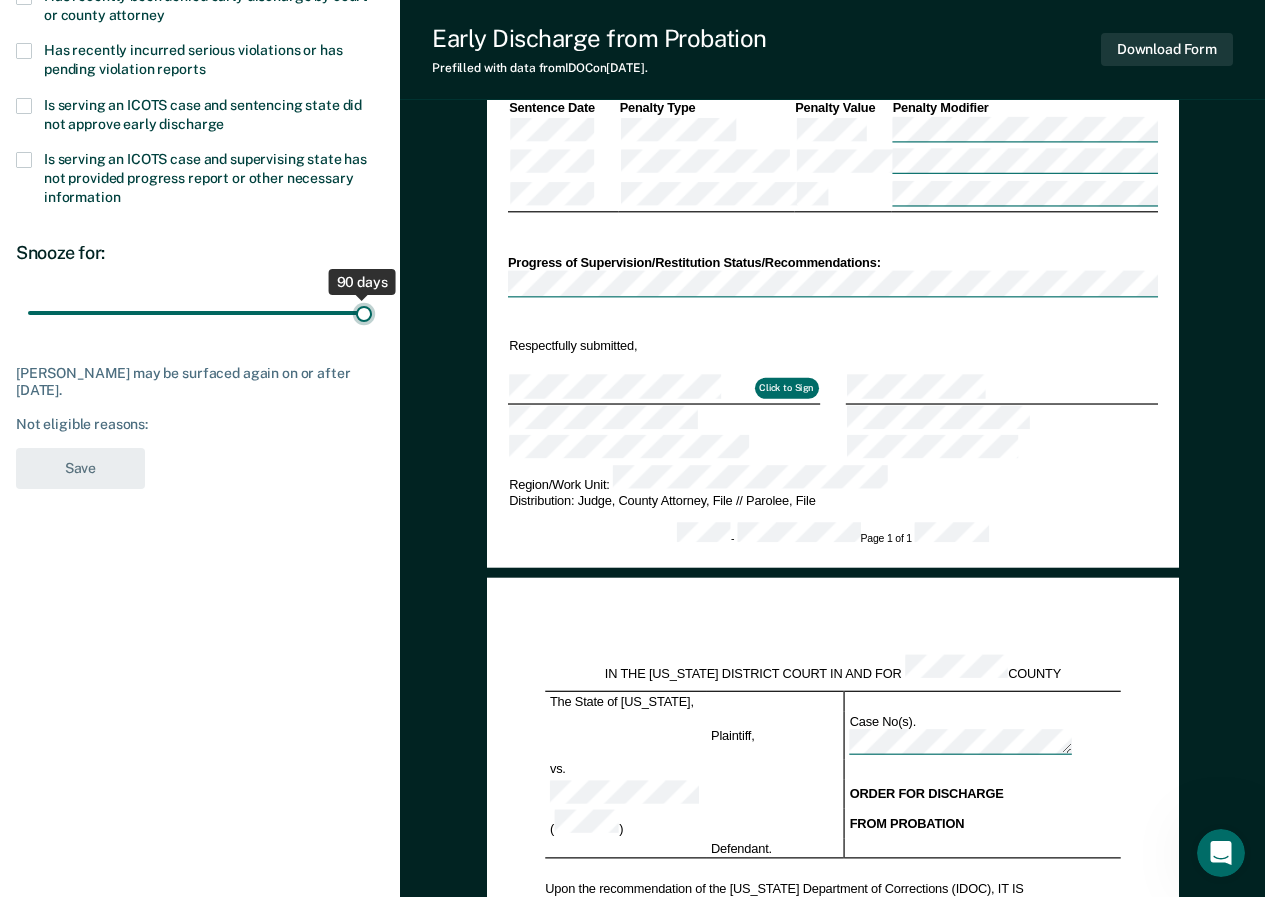 type on "90" 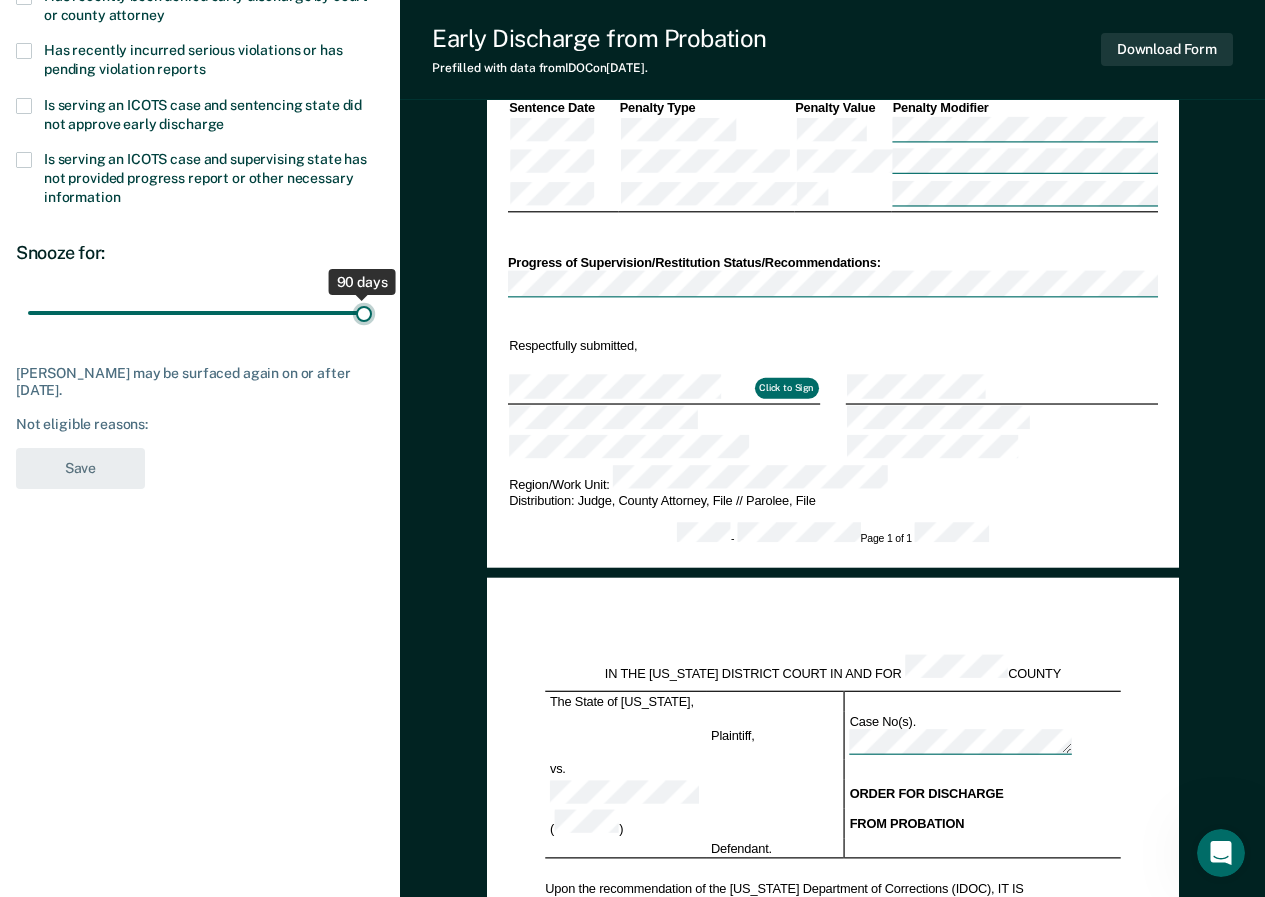 scroll, scrollTop: 0, scrollLeft: 0, axis: both 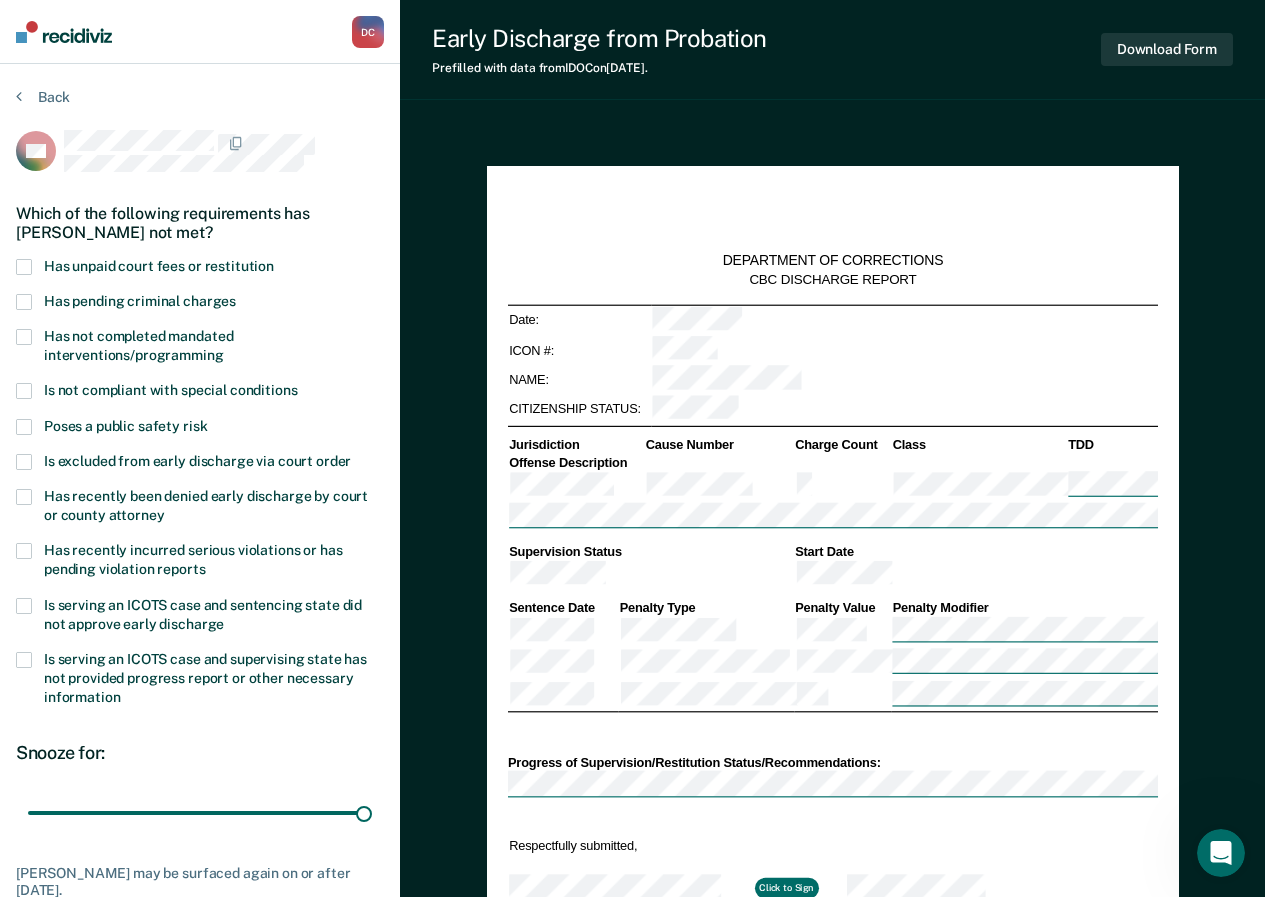 click at bounding box center (24, 337) 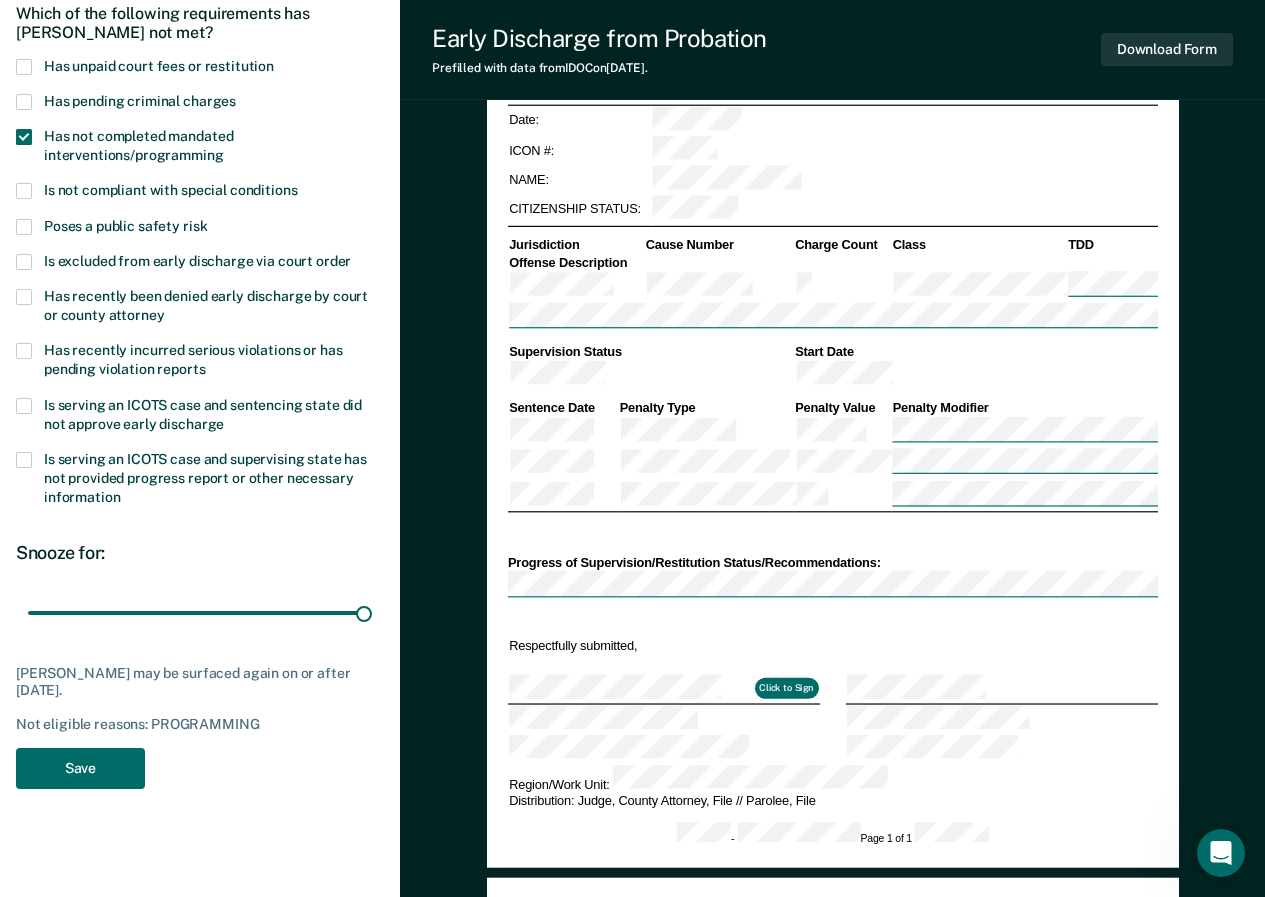 scroll, scrollTop: 300, scrollLeft: 0, axis: vertical 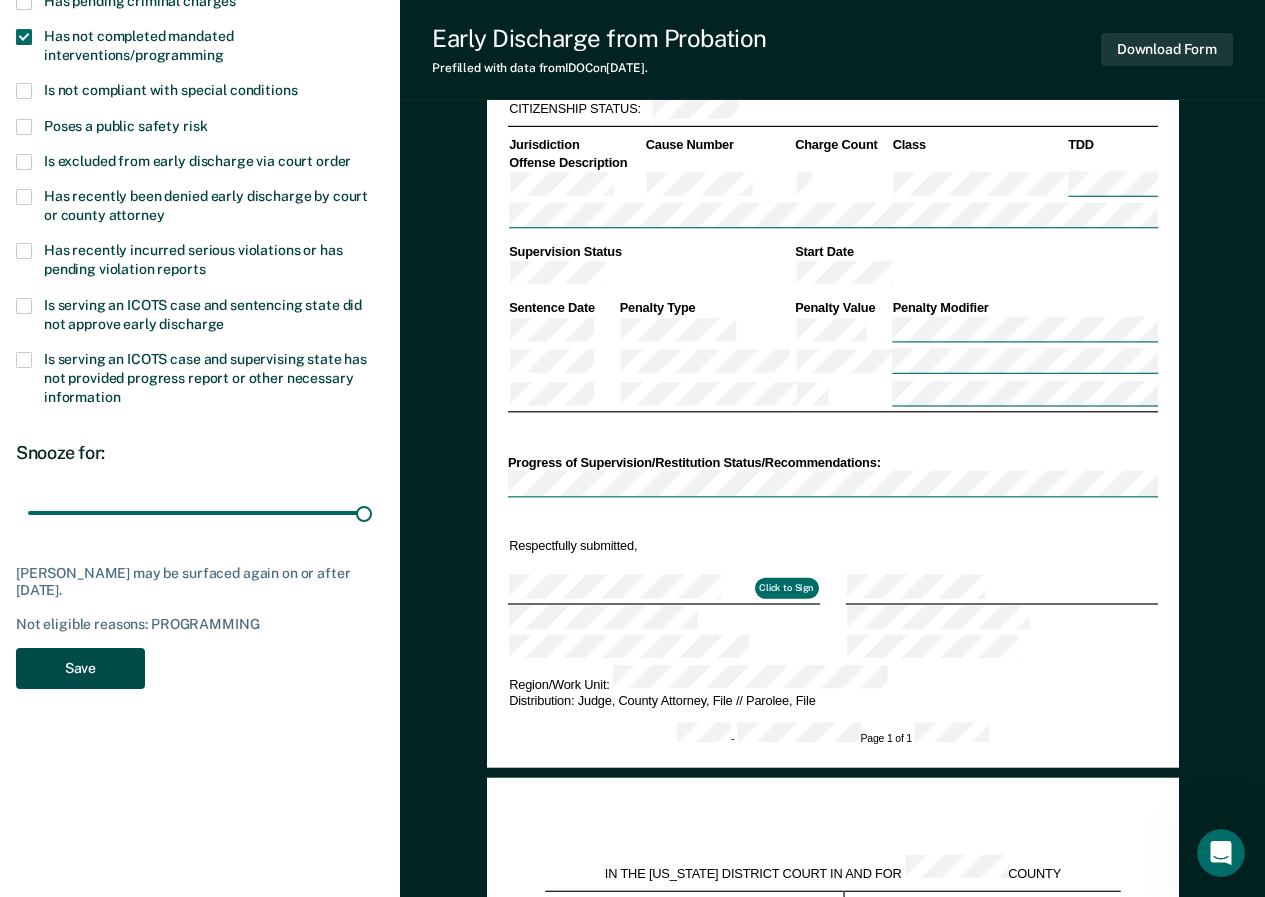 click on "Save" at bounding box center (80, 668) 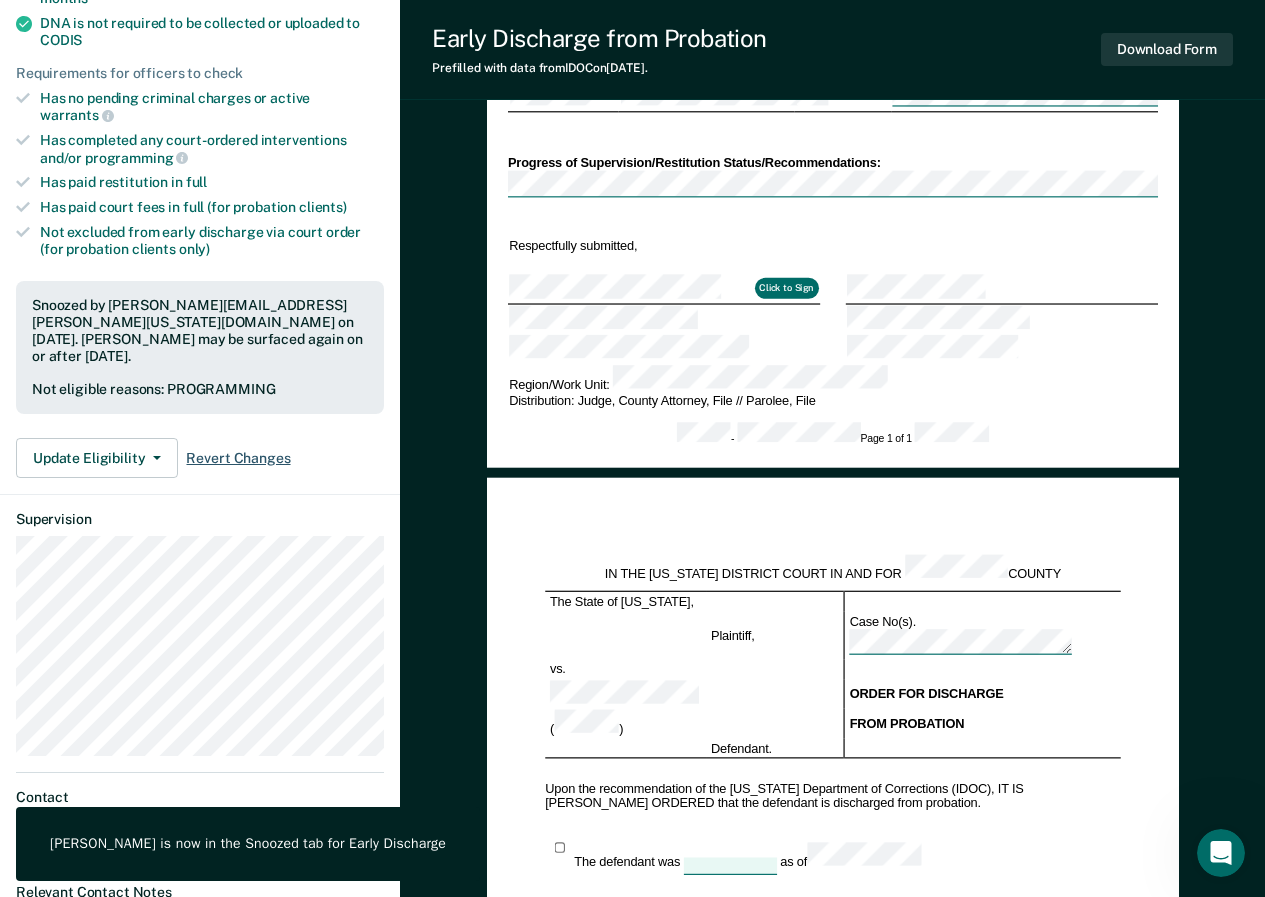 scroll, scrollTop: 0, scrollLeft: 0, axis: both 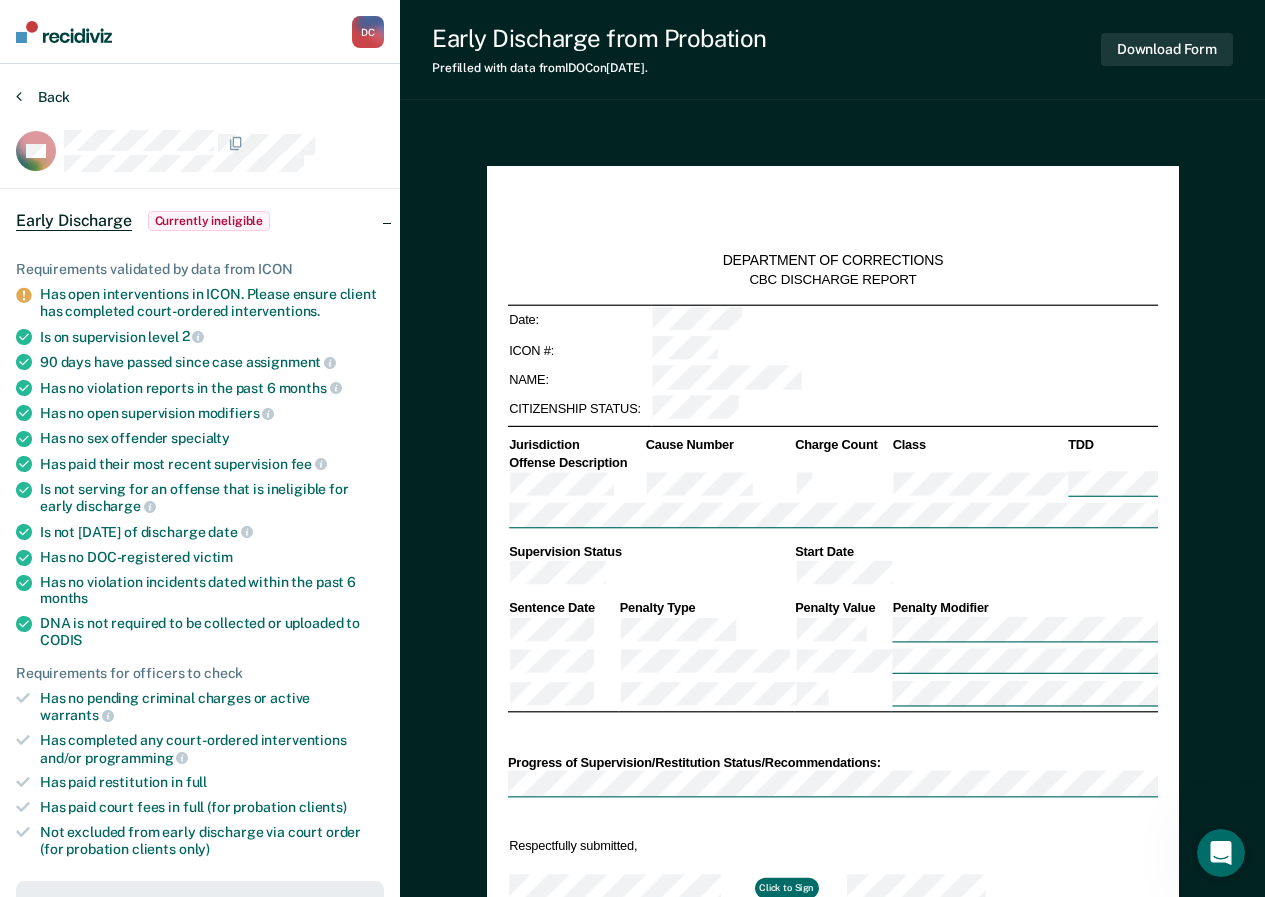 click at bounding box center [19, 96] 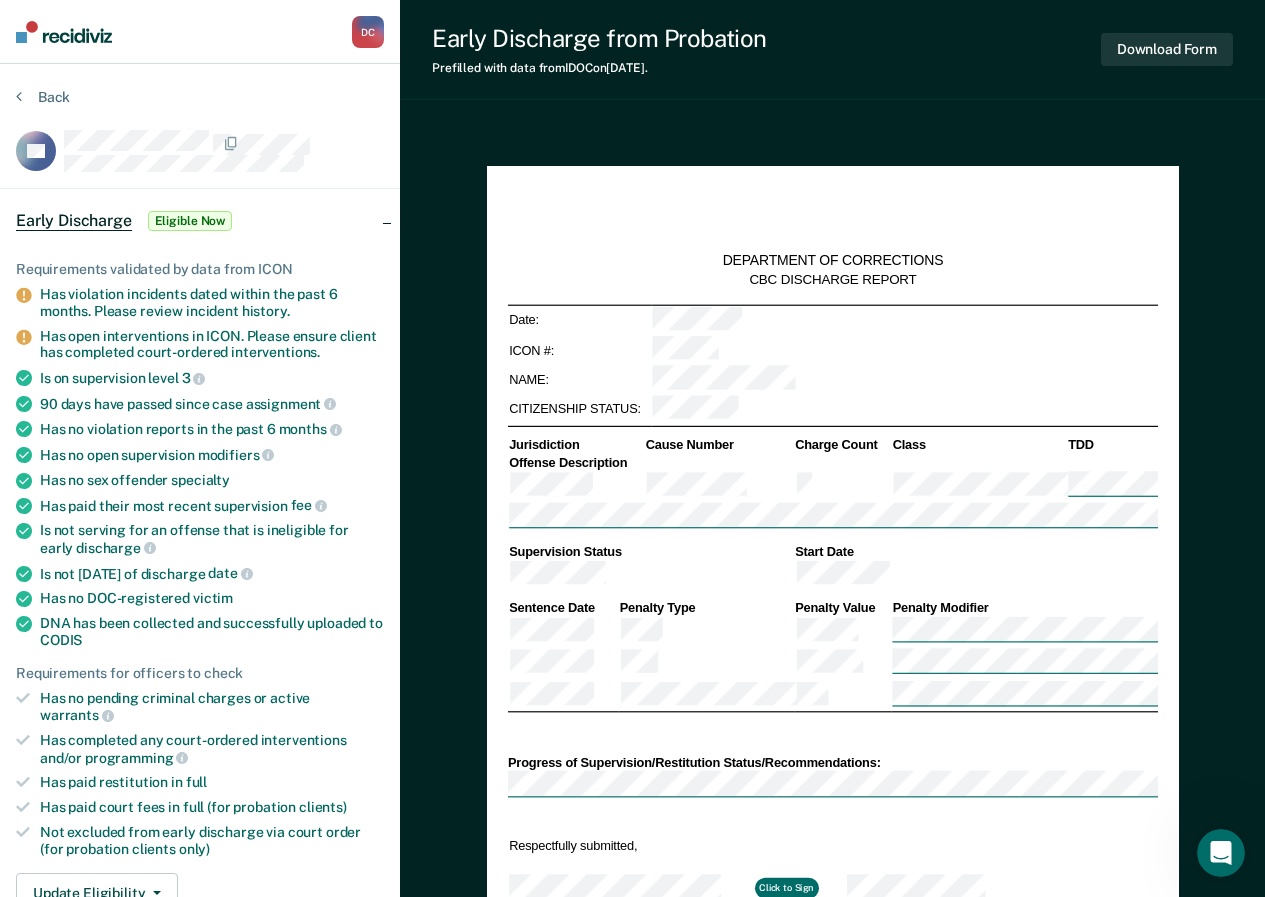 scroll, scrollTop: 500, scrollLeft: 0, axis: vertical 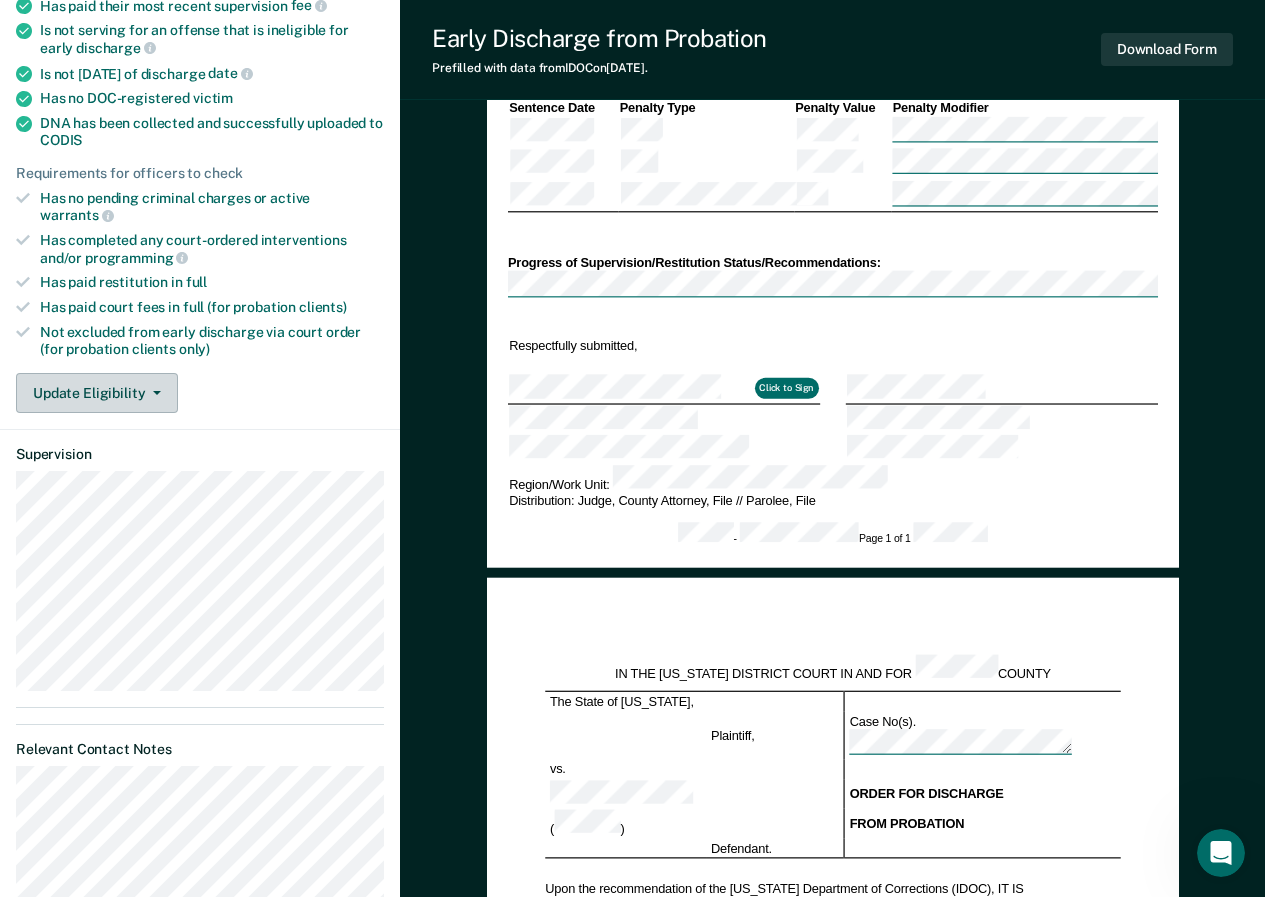 click on "Update Eligibility" at bounding box center (97, 393) 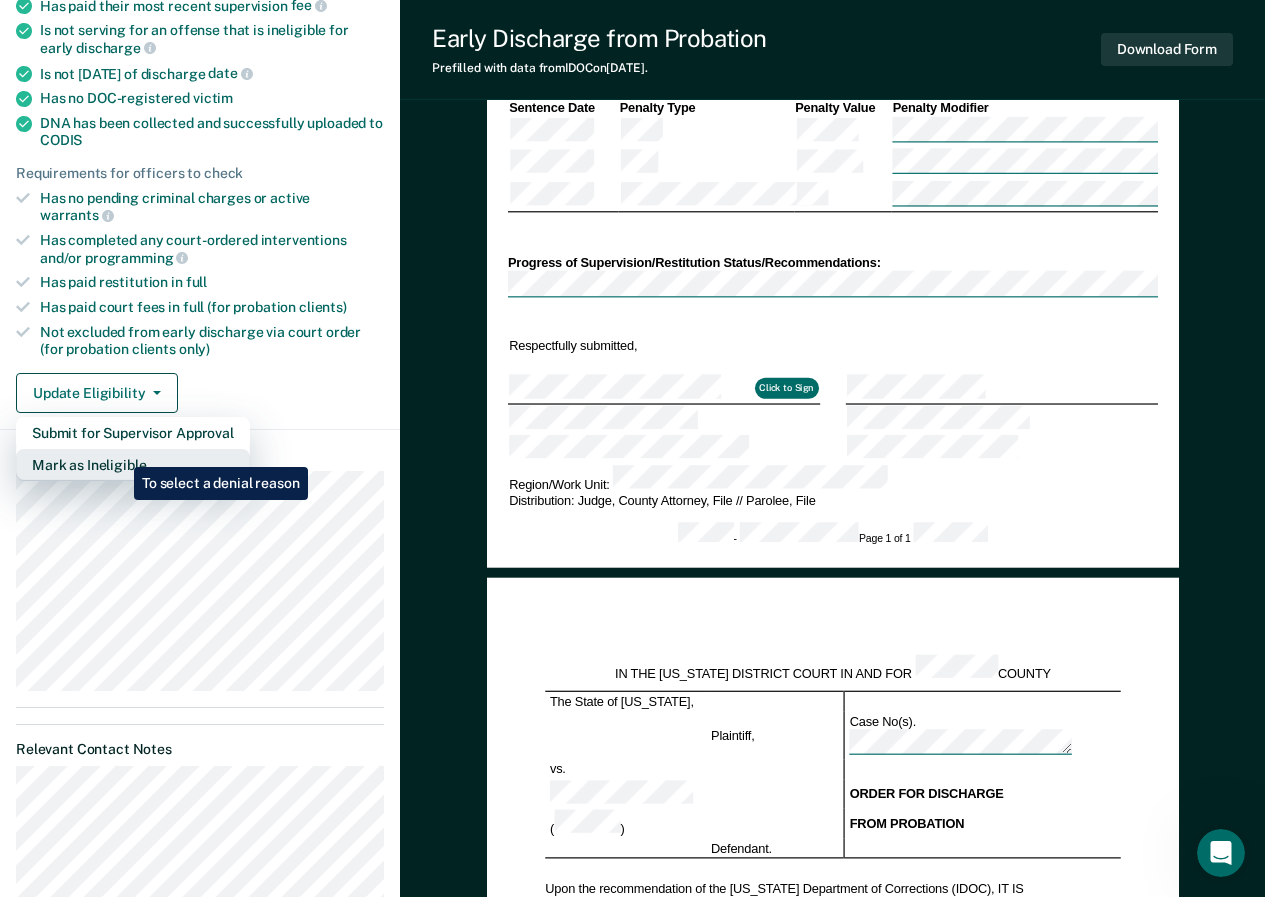 click on "Mark as Ineligible" at bounding box center [133, 465] 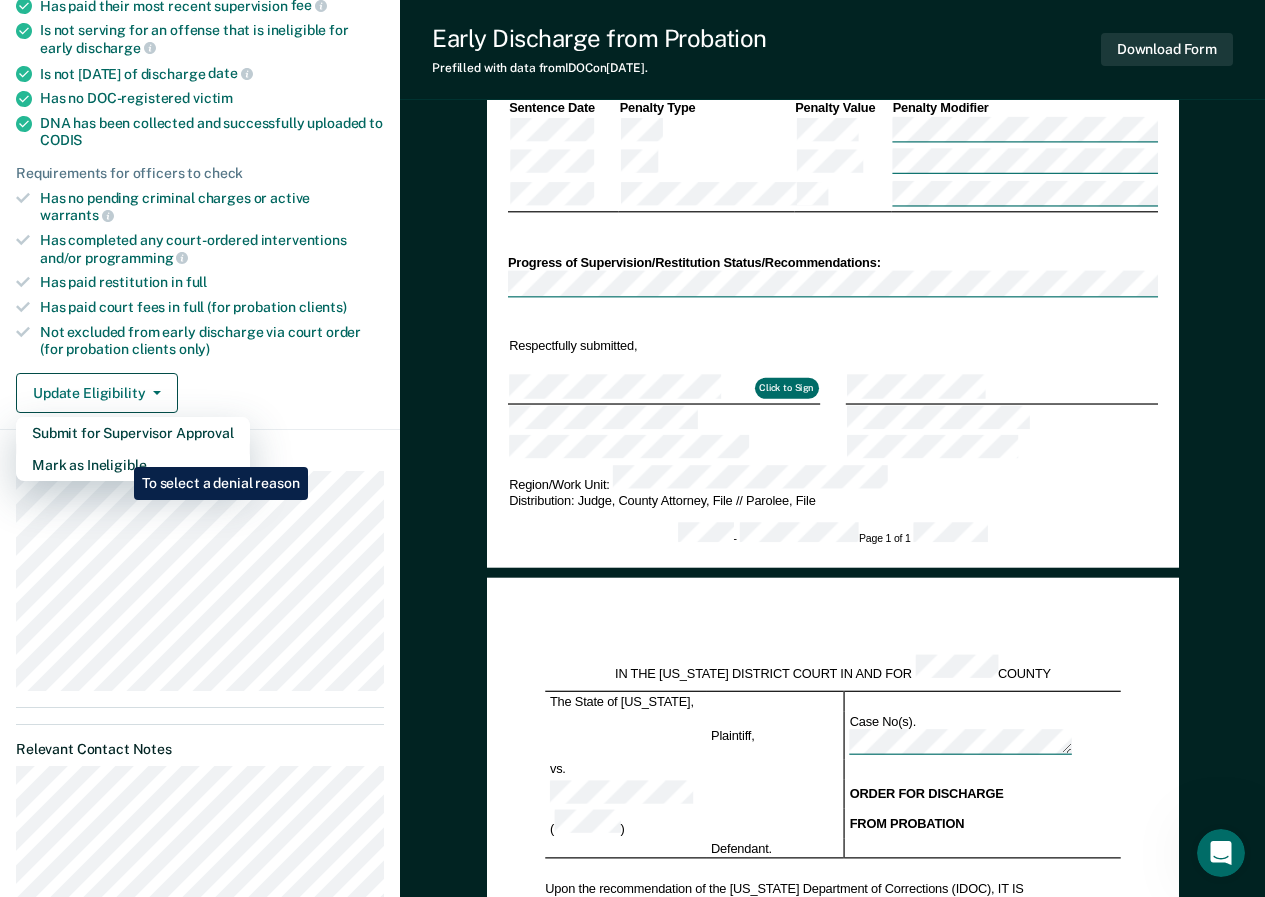 type on "x" 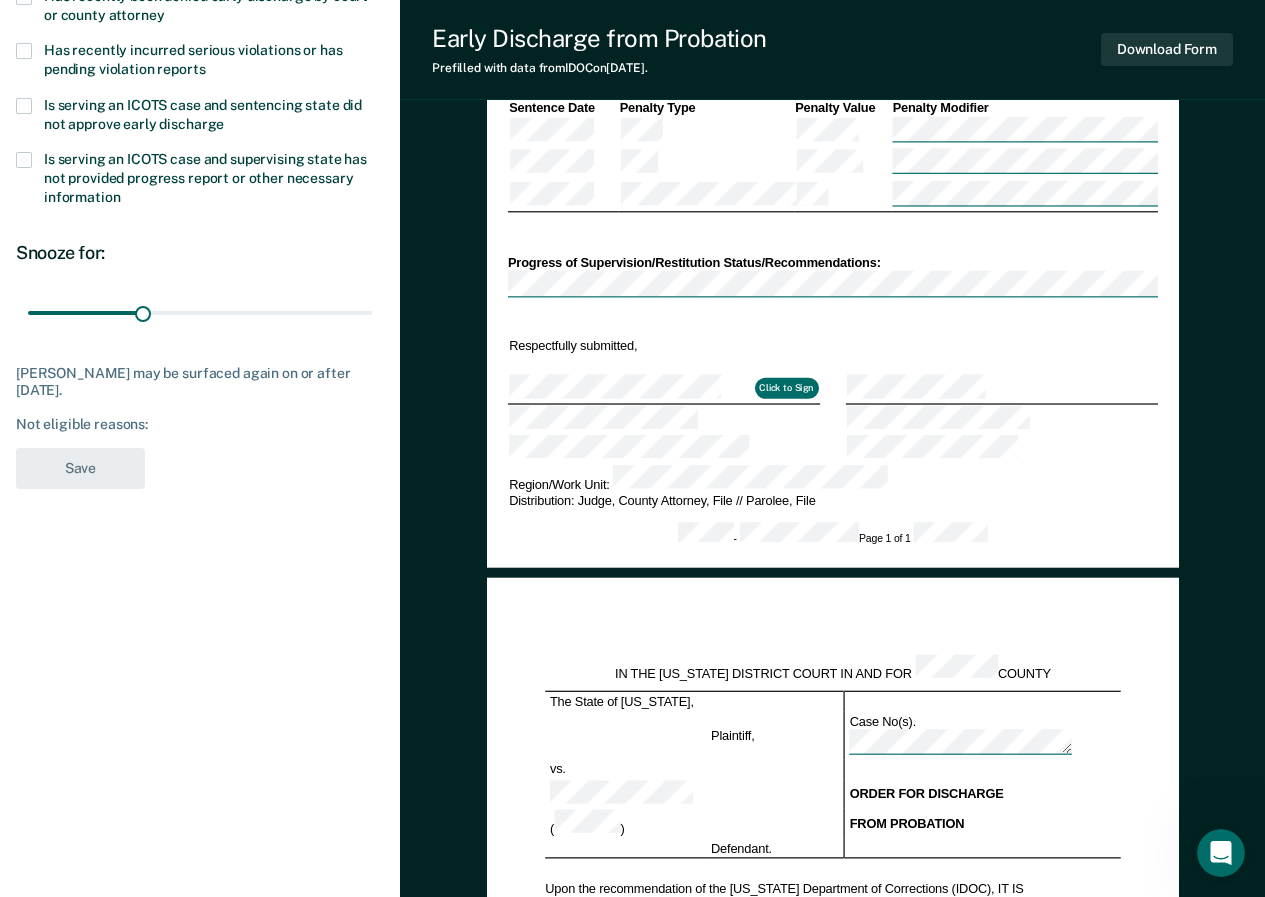 scroll, scrollTop: 100, scrollLeft: 0, axis: vertical 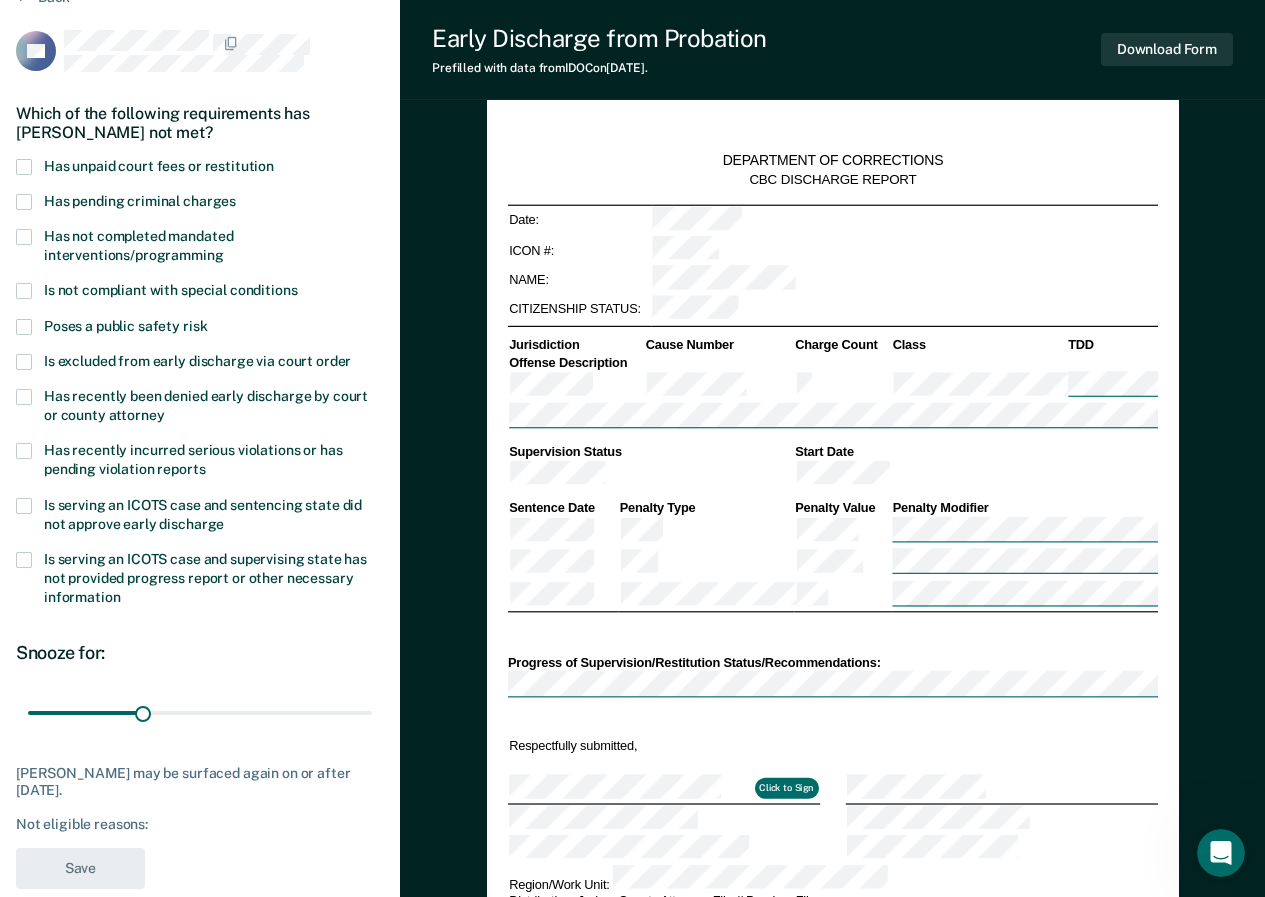 click at bounding box center [24, 451] 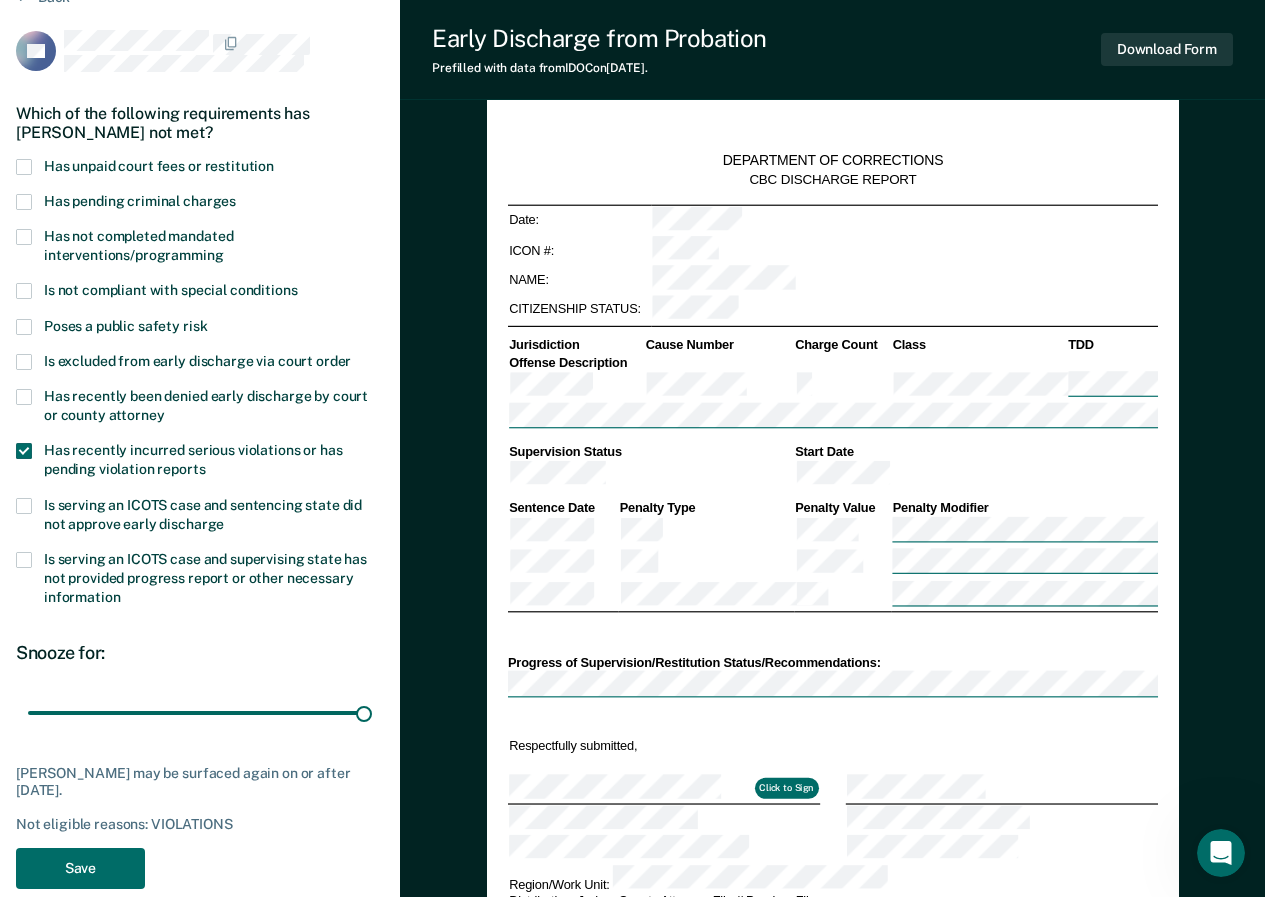 drag, startPoint x: 140, startPoint y: 709, endPoint x: 374, endPoint y: 699, distance: 234.21358 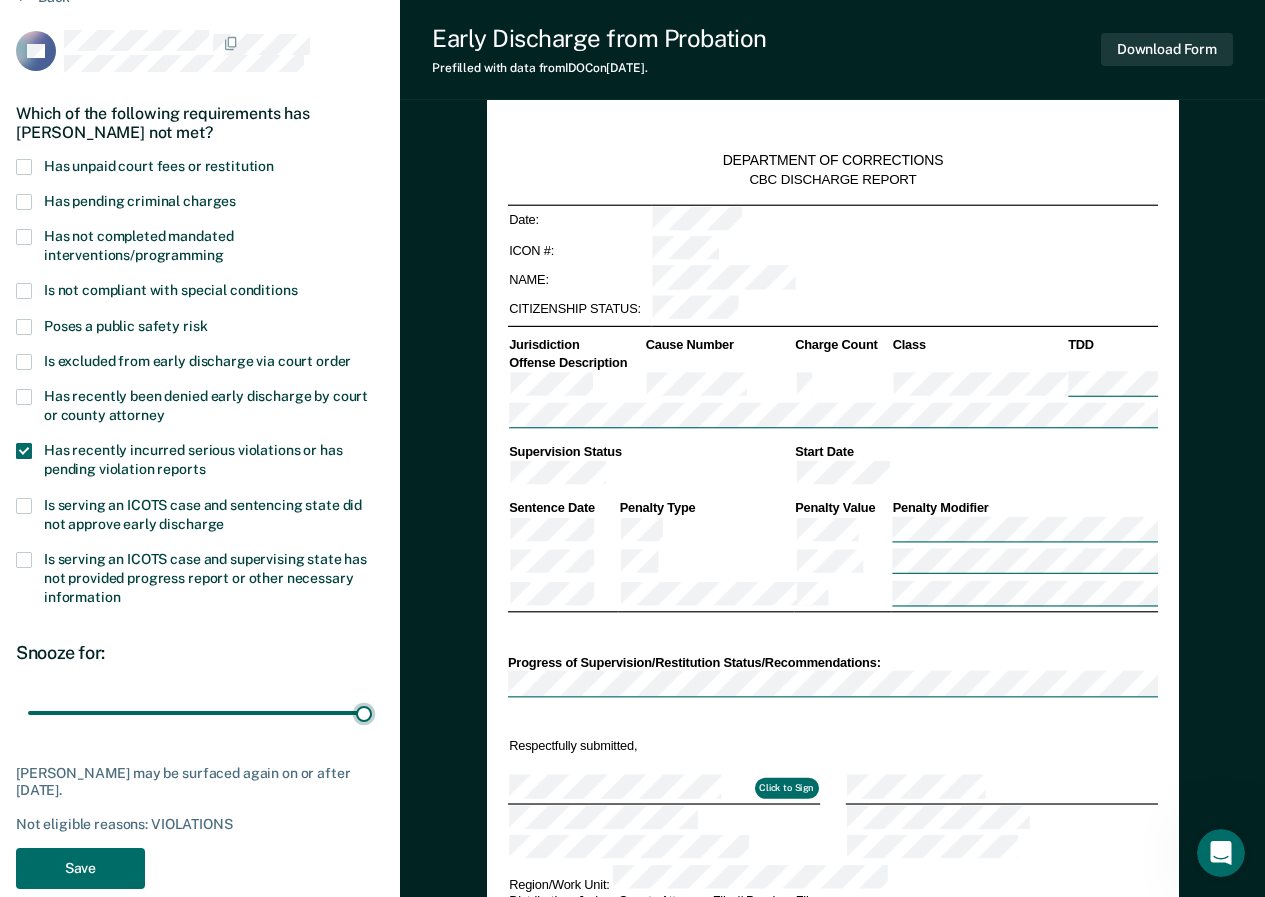 type on "90" 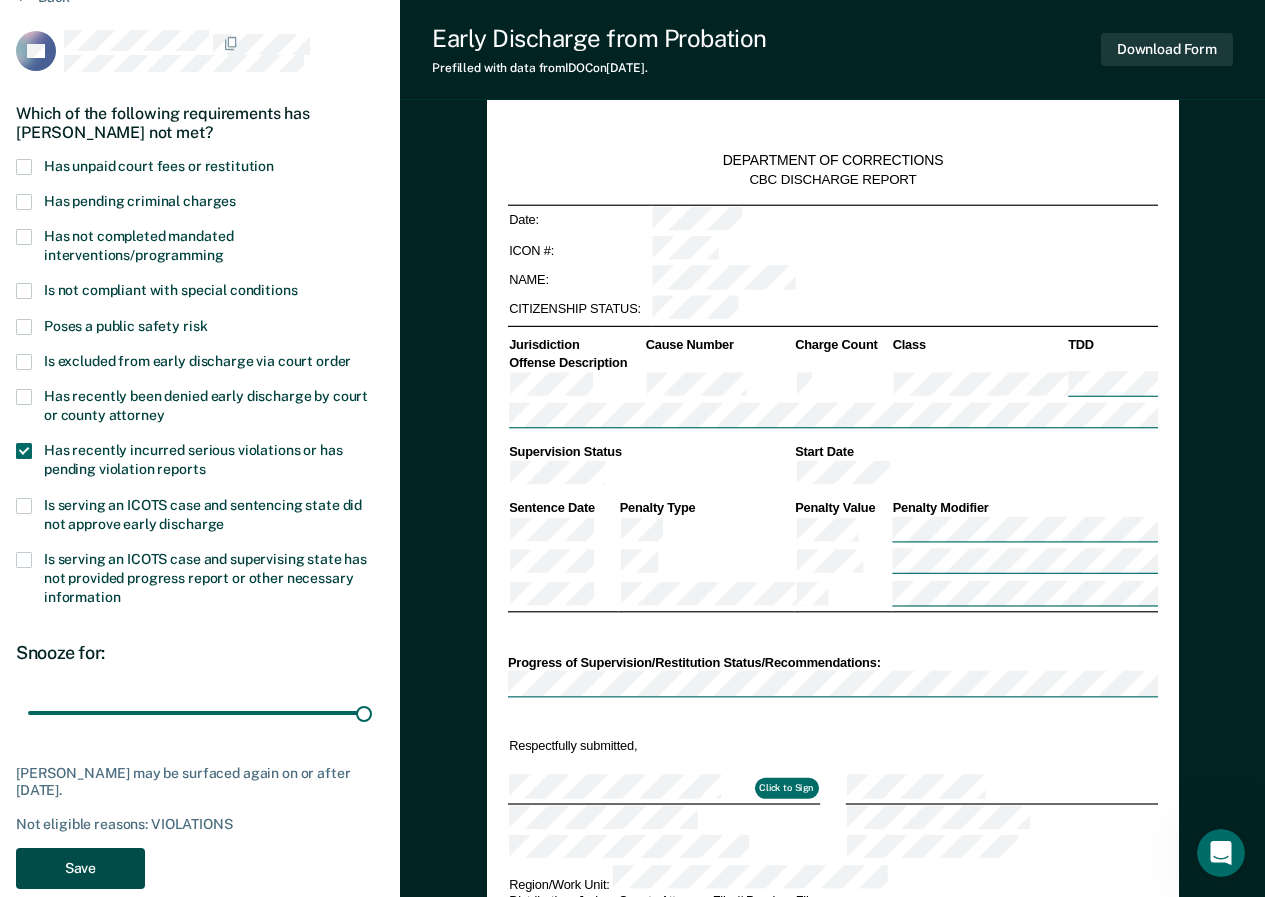click on "Save" at bounding box center (80, 868) 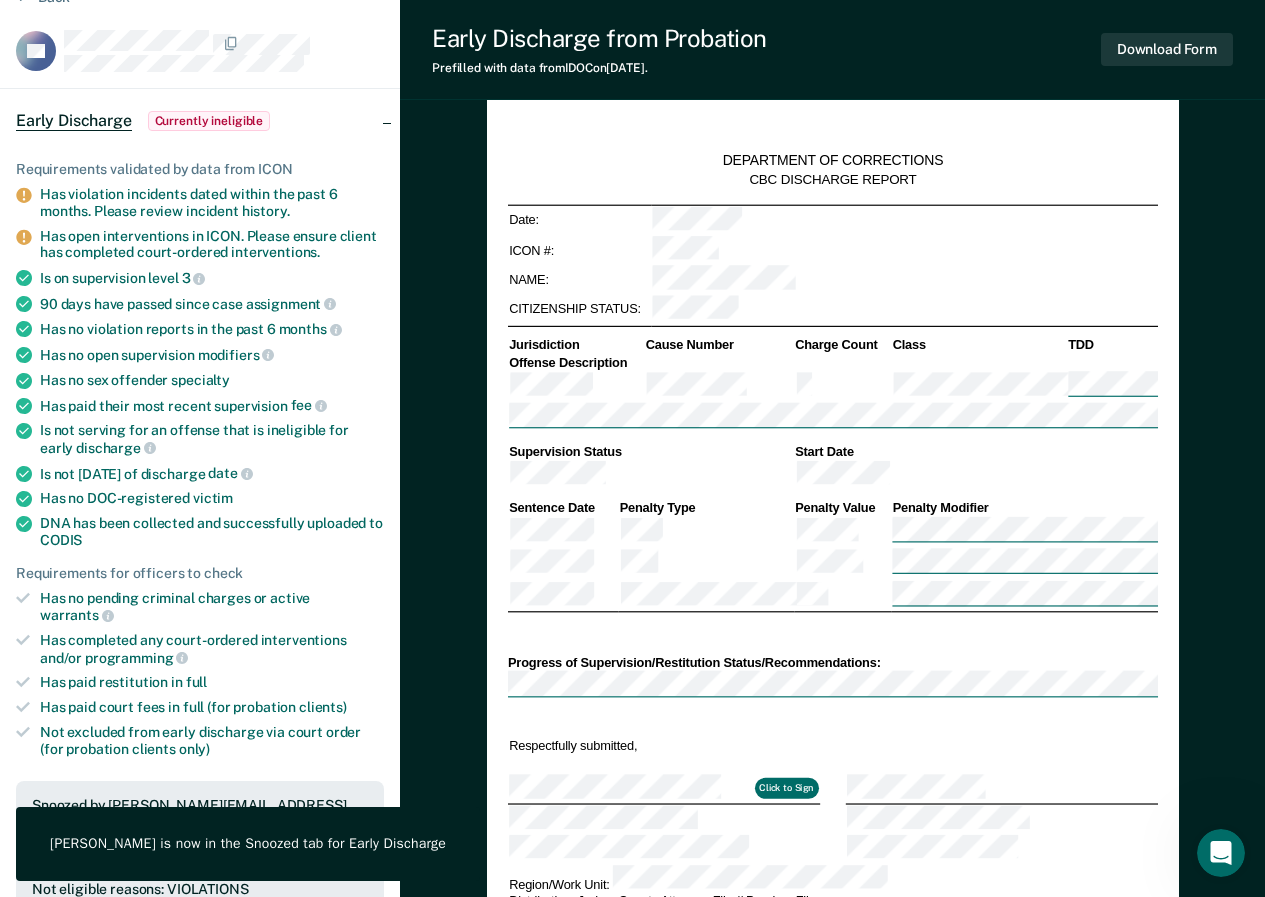 scroll, scrollTop: 0, scrollLeft: 0, axis: both 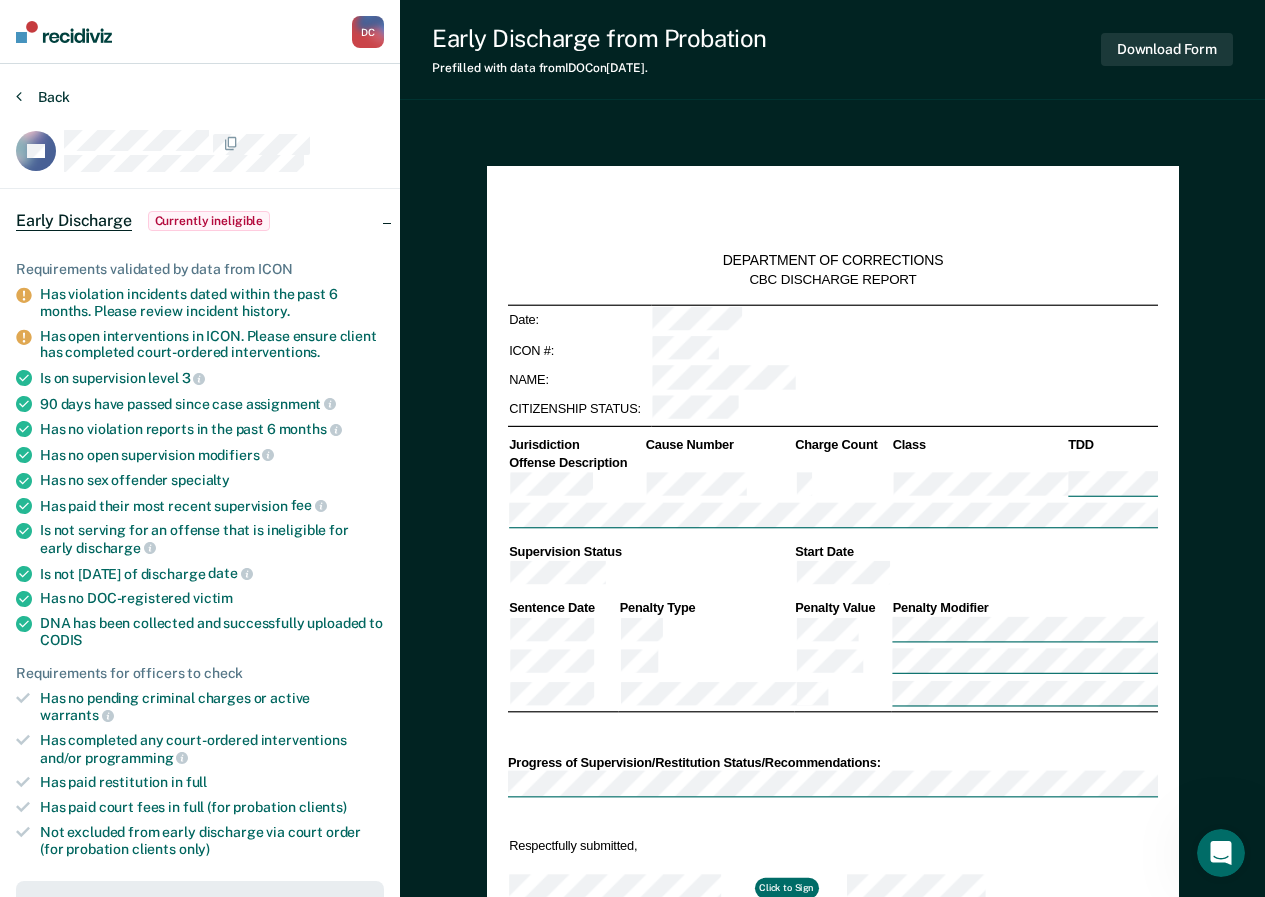 click at bounding box center (19, 96) 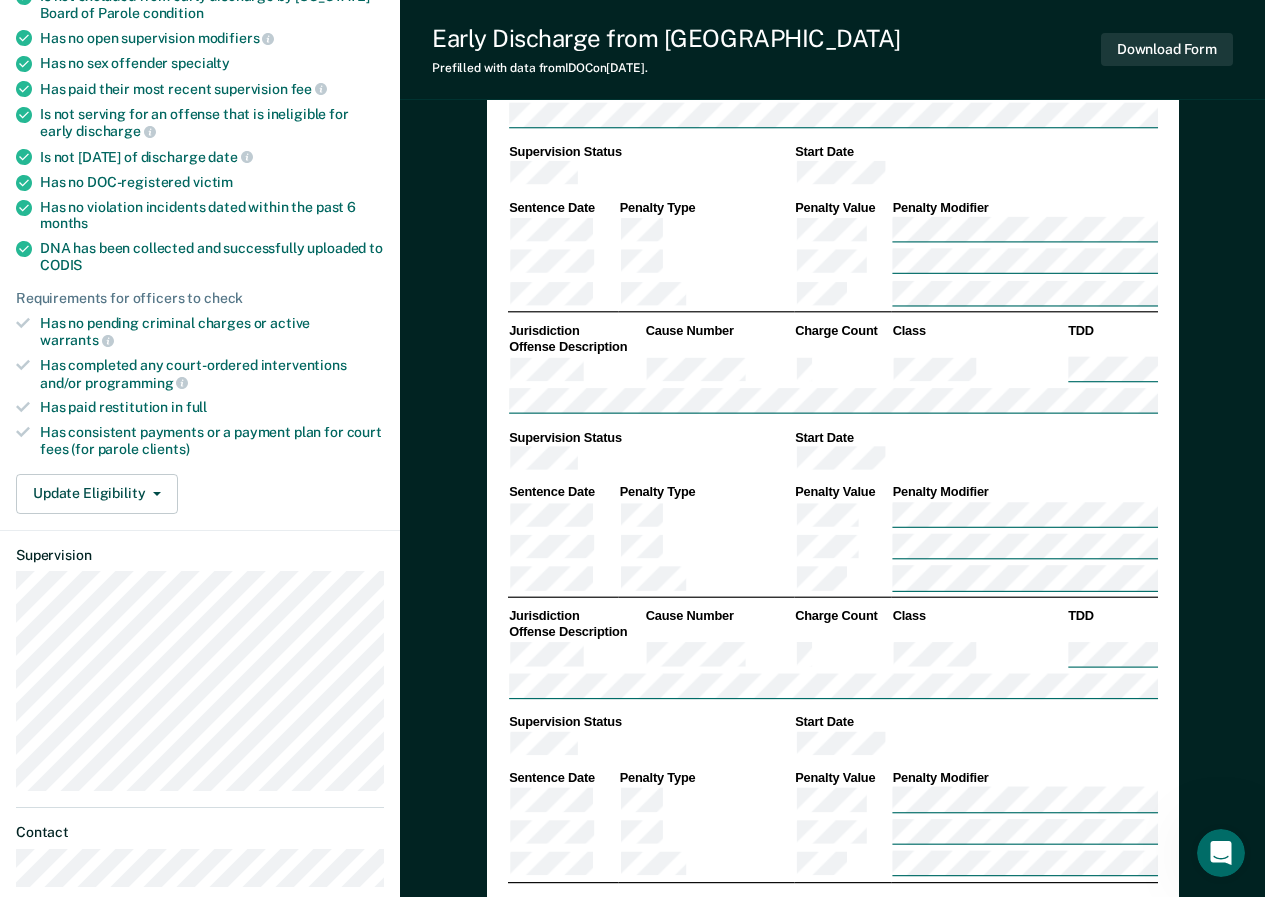 scroll, scrollTop: 0, scrollLeft: 0, axis: both 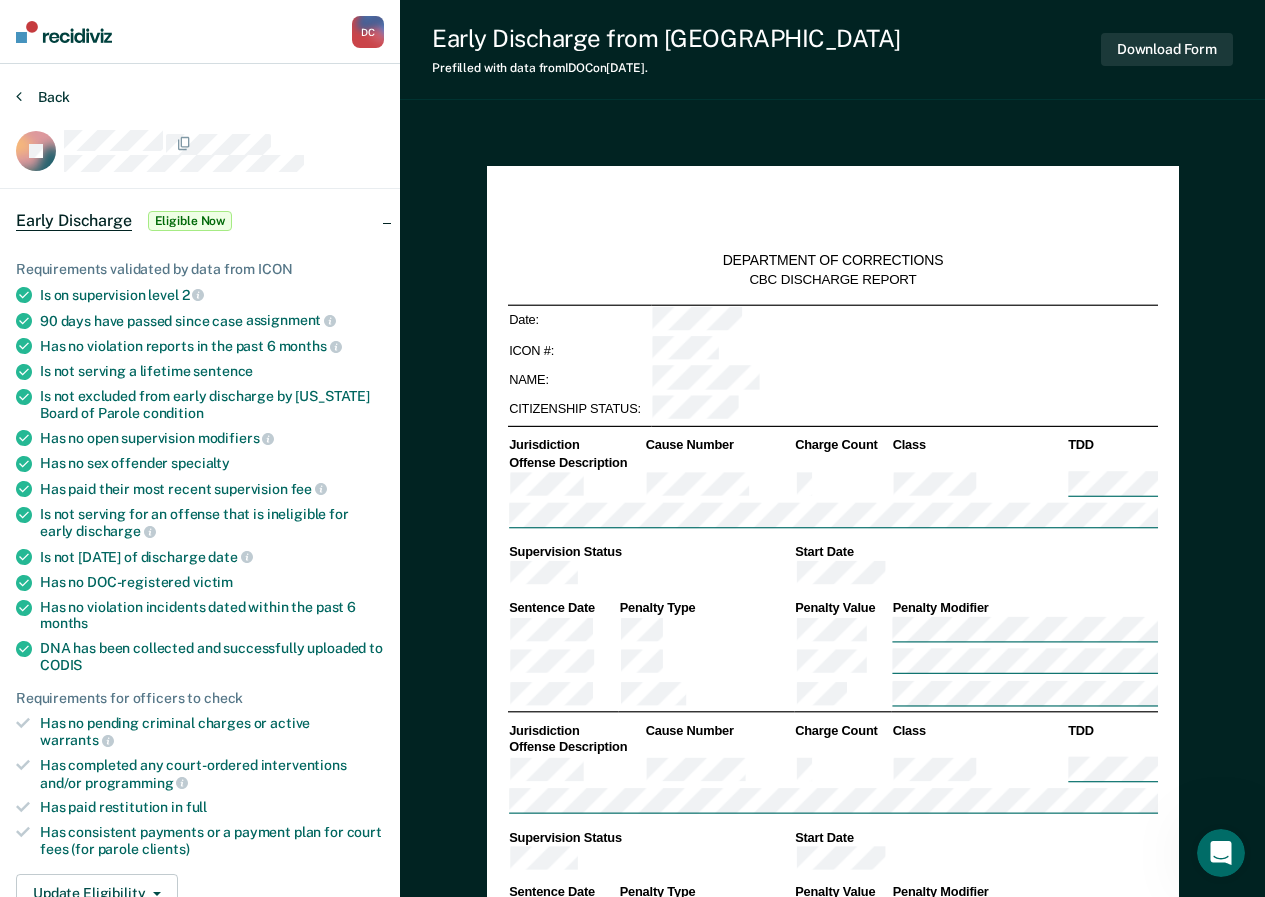 click on "Back" at bounding box center (43, 97) 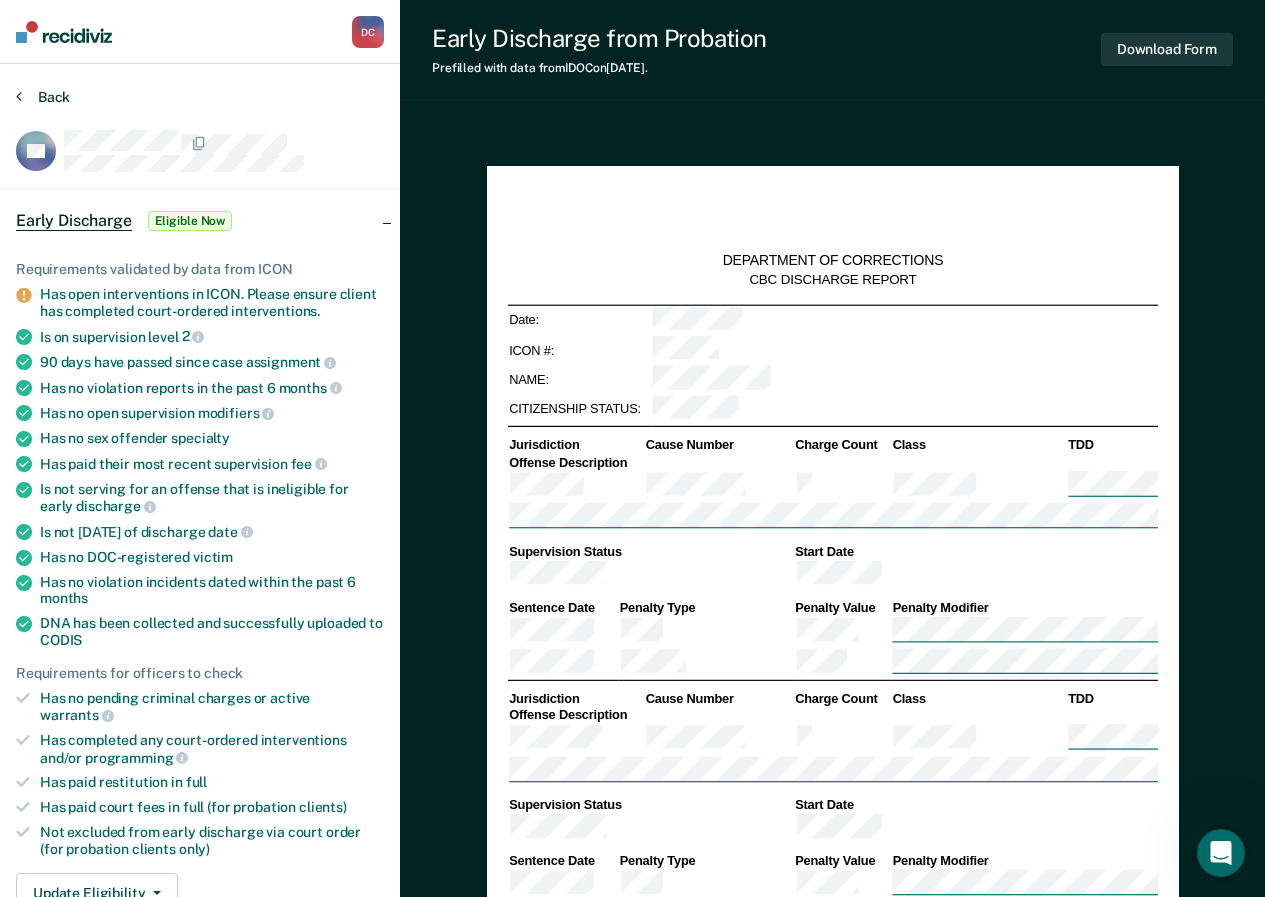 click on "Back" at bounding box center [43, 97] 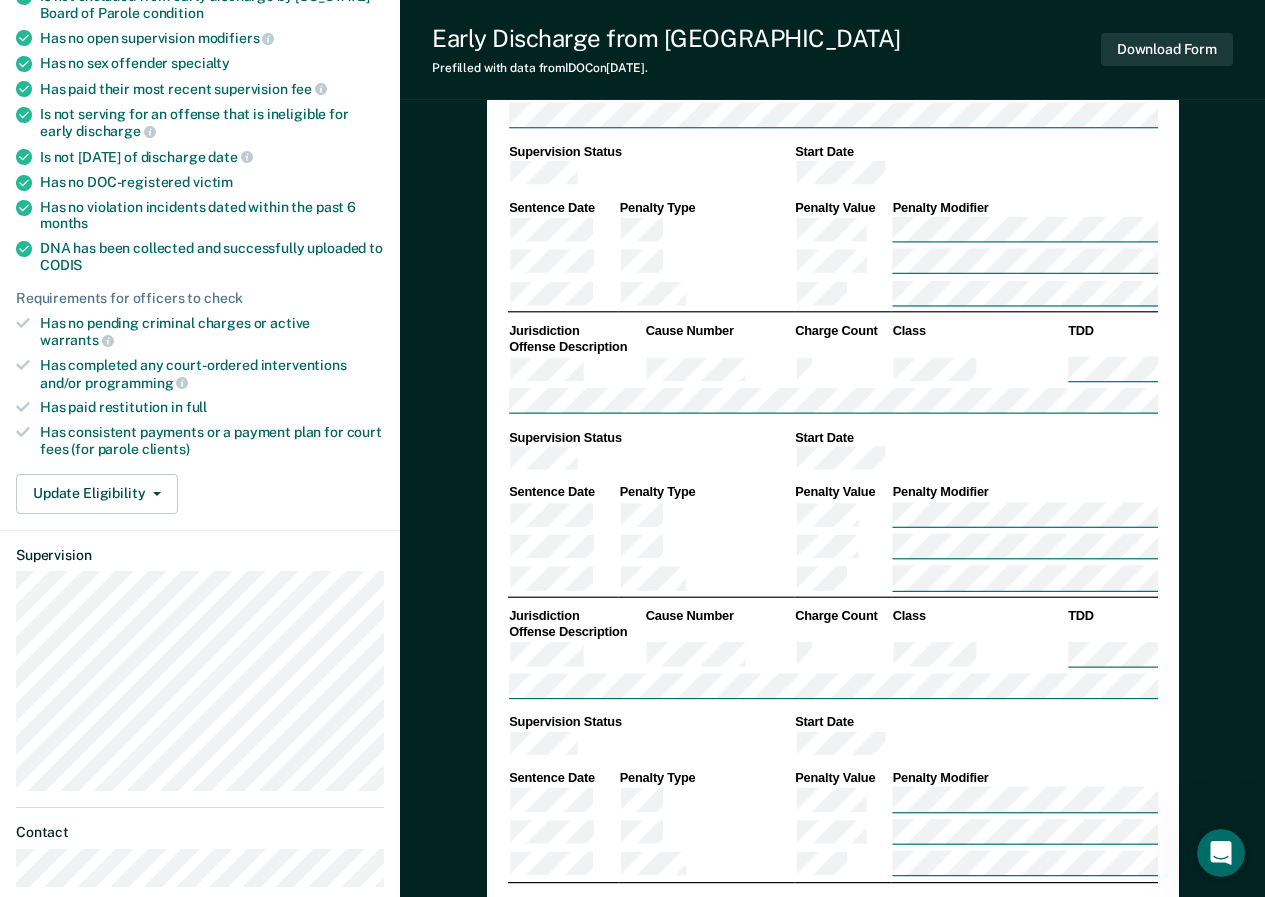 scroll, scrollTop: 500, scrollLeft: 0, axis: vertical 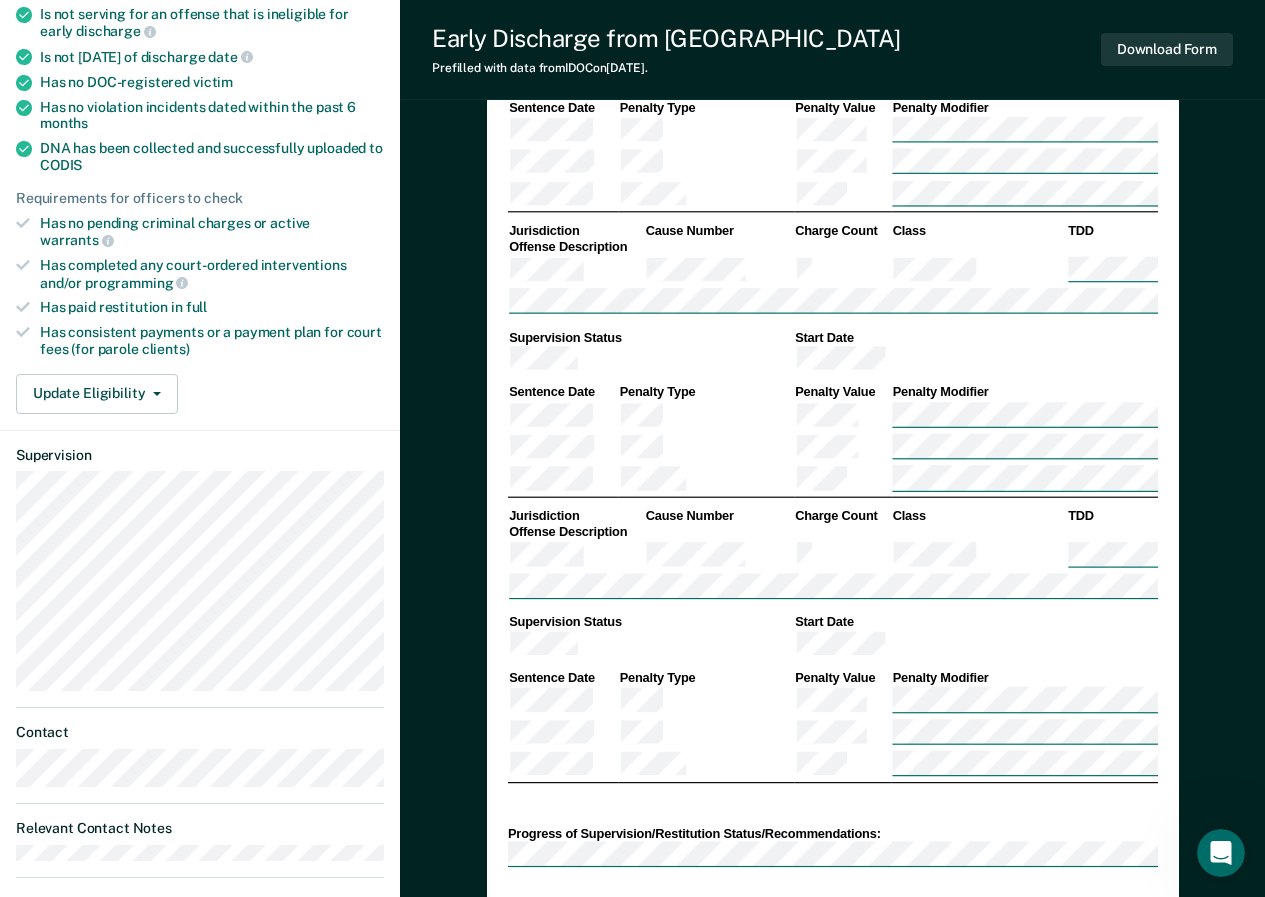type on "x" 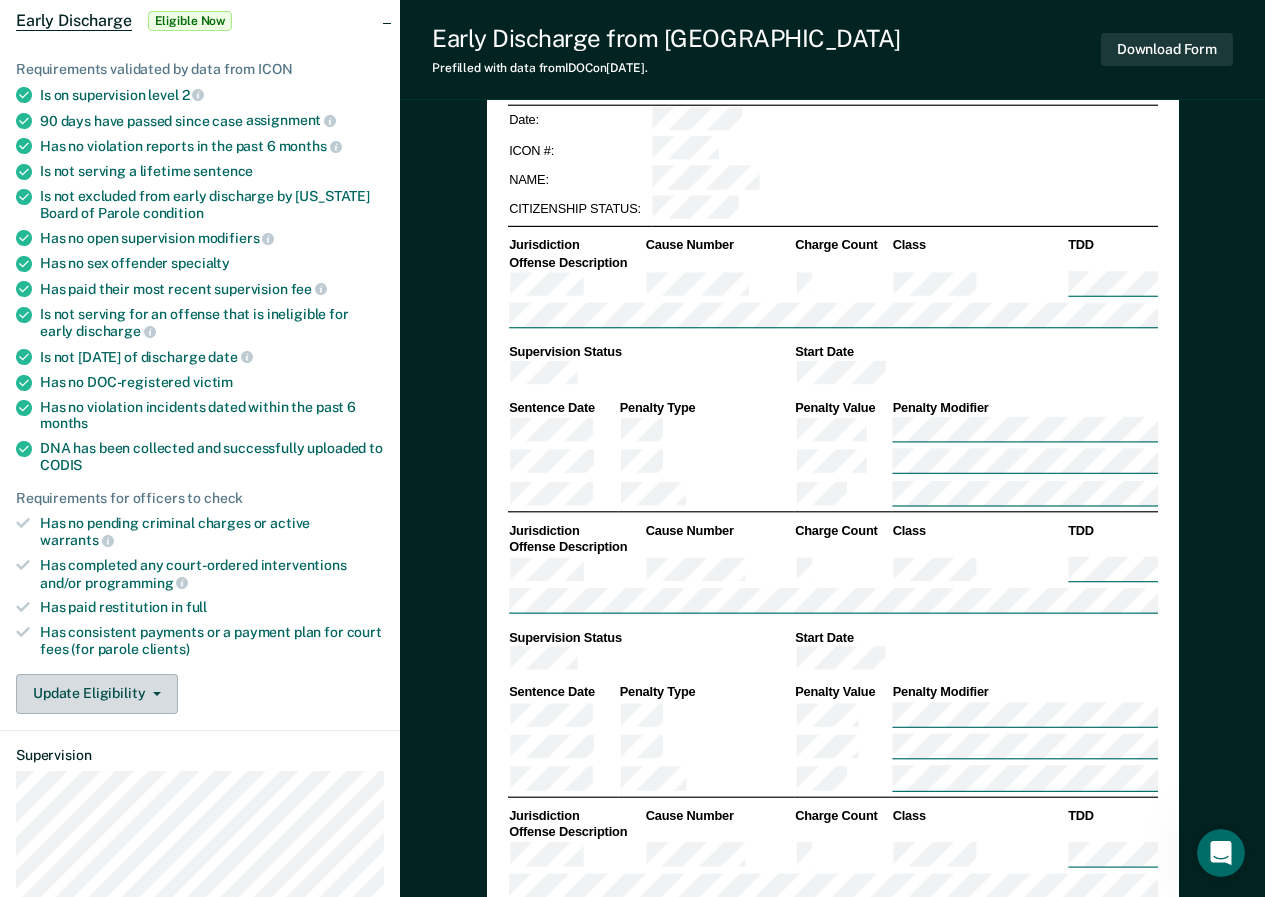click at bounding box center (153, 694) 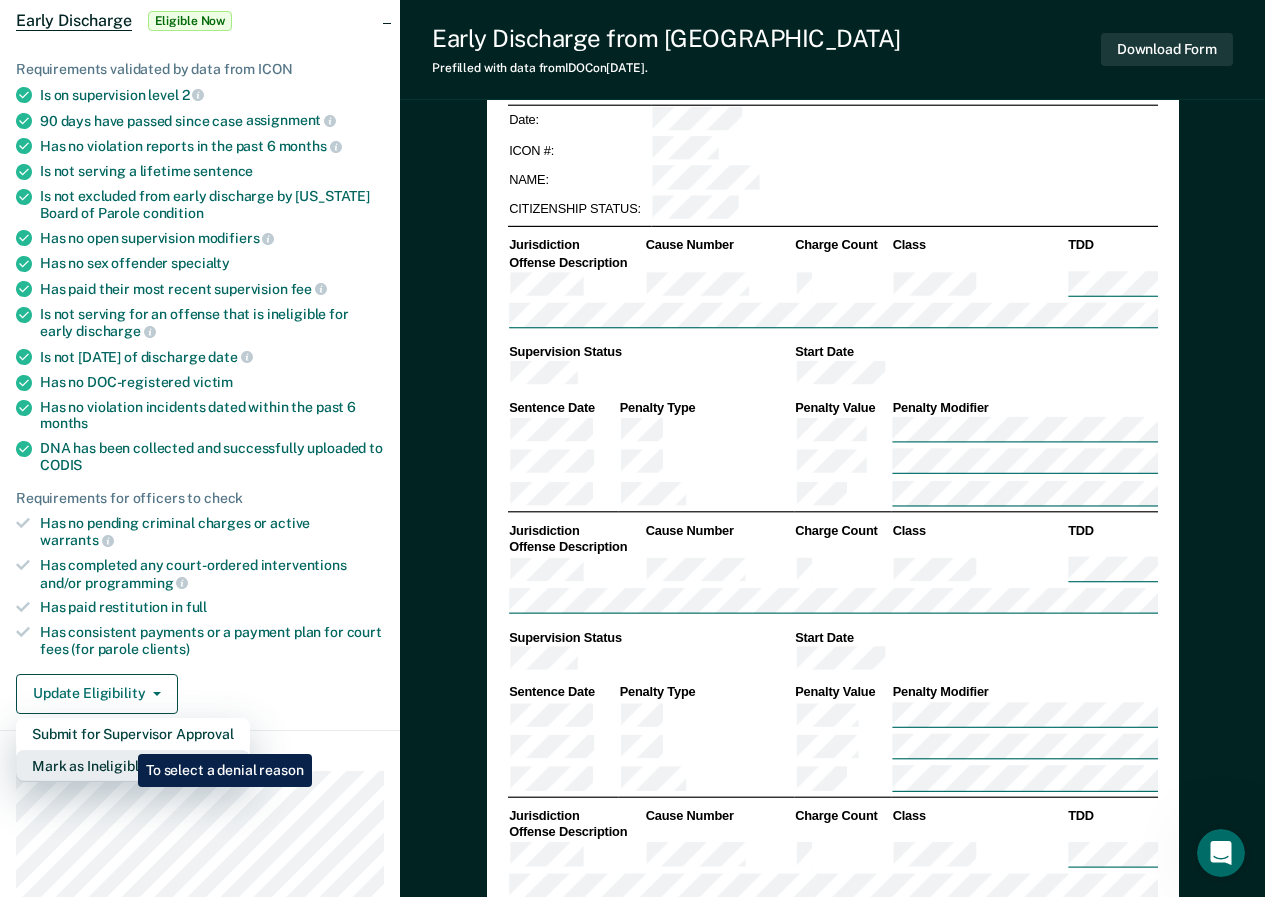 click on "Mark as Ineligible" at bounding box center (133, 766) 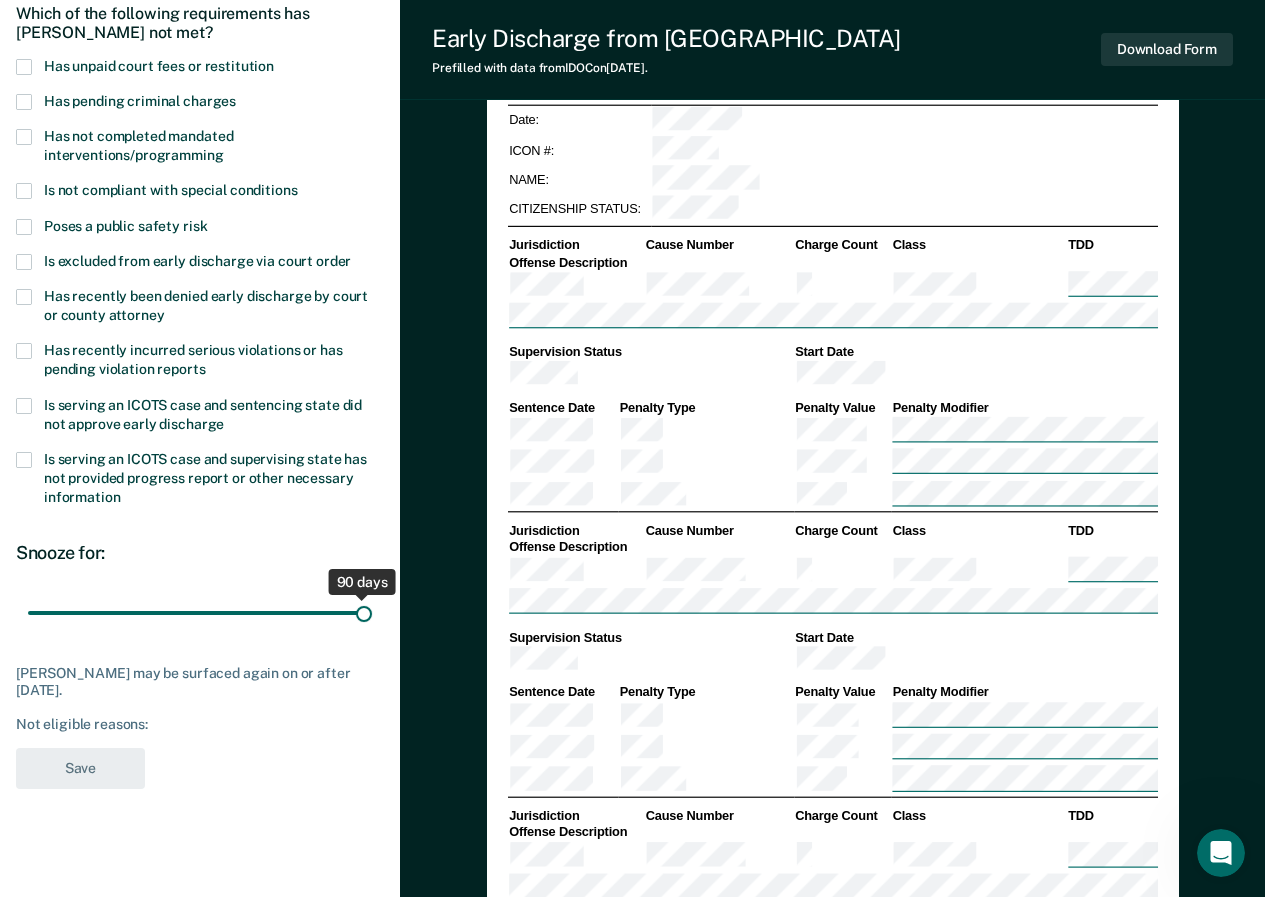 drag, startPoint x: 148, startPoint y: 611, endPoint x: 467, endPoint y: 619, distance: 319.1003 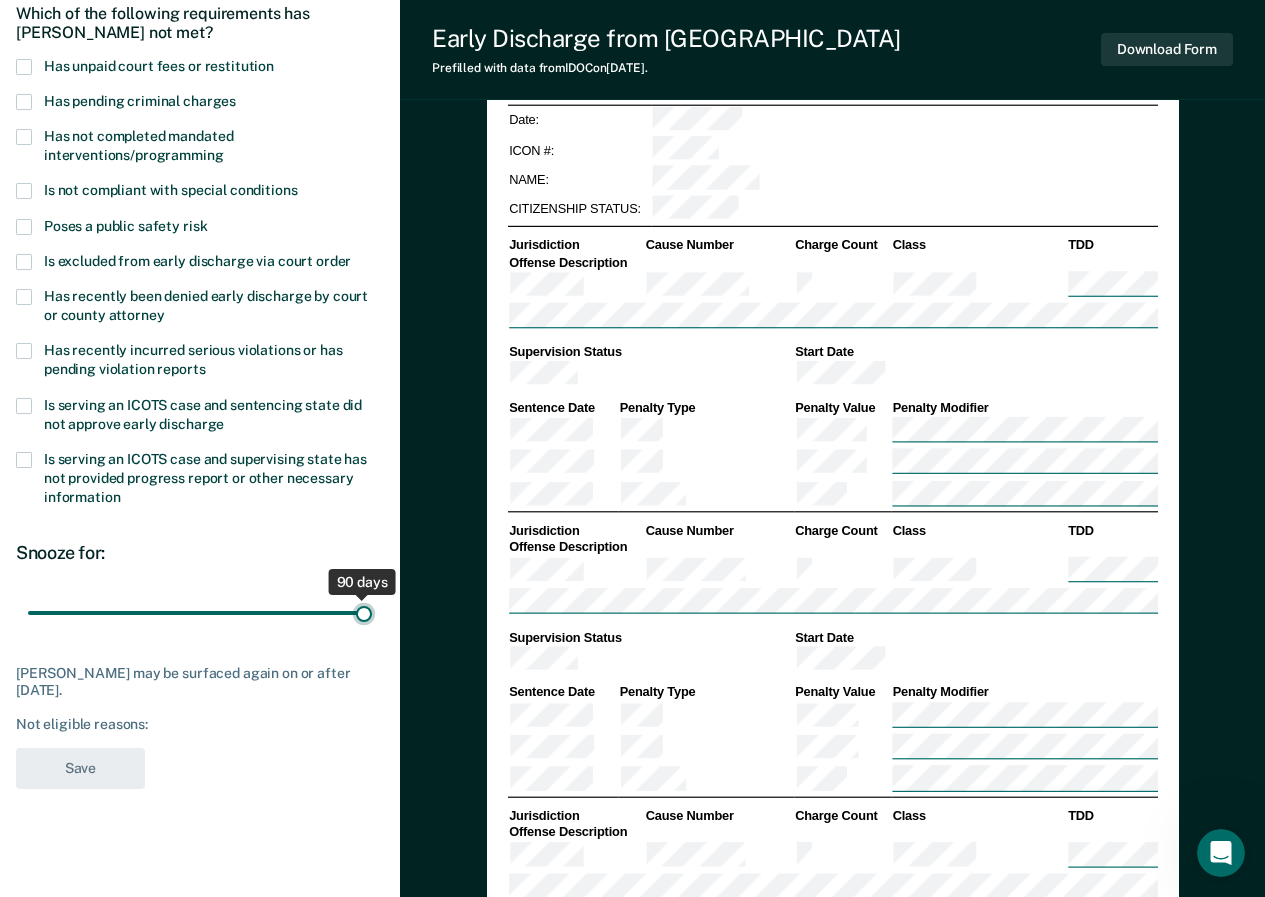type on "90" 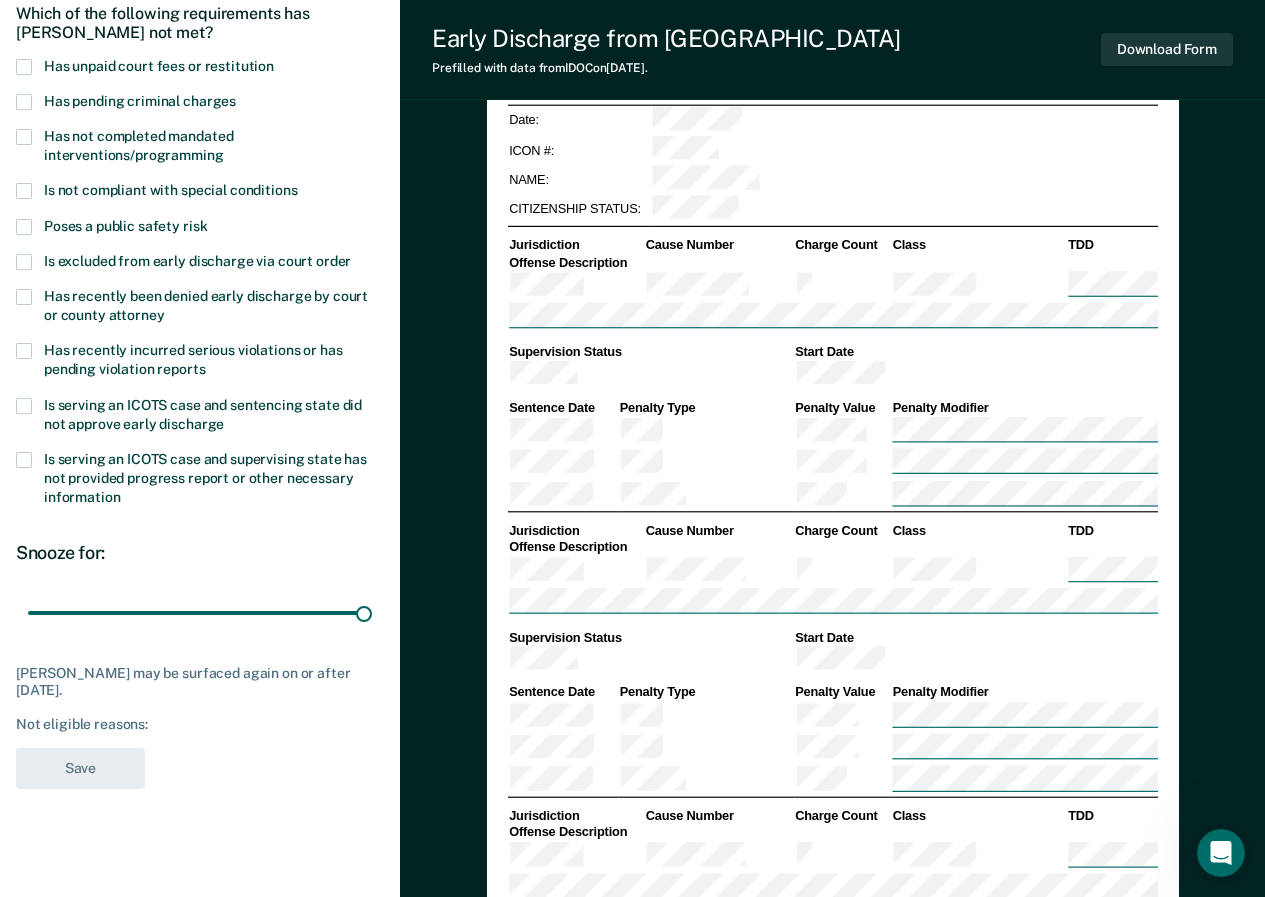 click on "Which of the following requirements has Jordan Kline not met?" at bounding box center [200, 23] 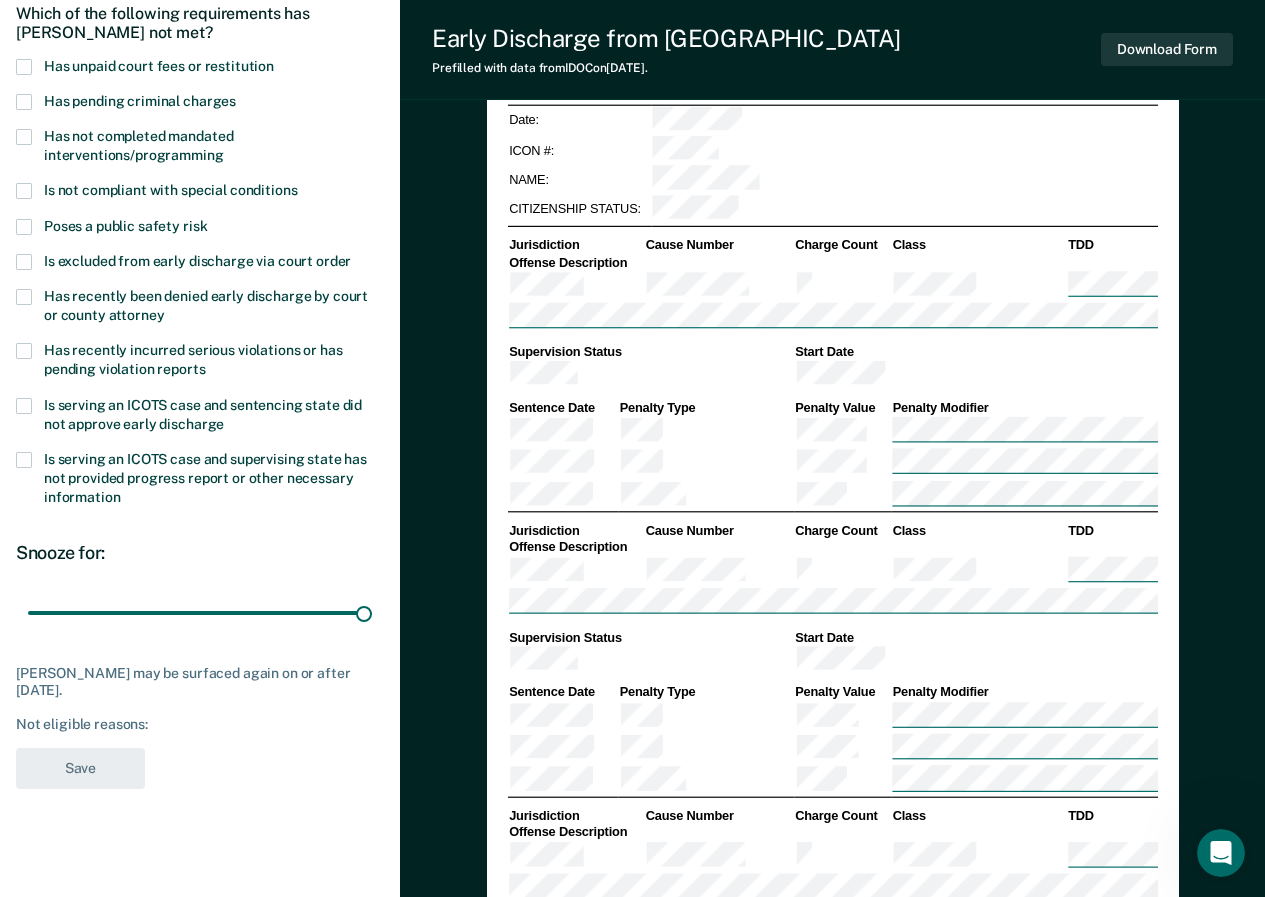 click on "Back JK   Which of the following requirements has Jordan Kline not met? Has unpaid court fees or restitution  Has pending criminal charges Has not completed mandated interventions/programming Is not compliant with special conditions Poses a public safety risk Is excluded from early discharge via court order  Has recently been denied early discharge by court or county attorney Has recently incurred serious violations or has pending violation reports Is serving an ICOTS case and sentencing state did not approve early discharge Is serving an ICOTS case and supervising state has not provided progress report or other necessary information Snooze for: 90 days Jordan Kline may be surfaced again on or after October 13, 2025. Not eligible reasons:  Save" at bounding box center [200, 344] 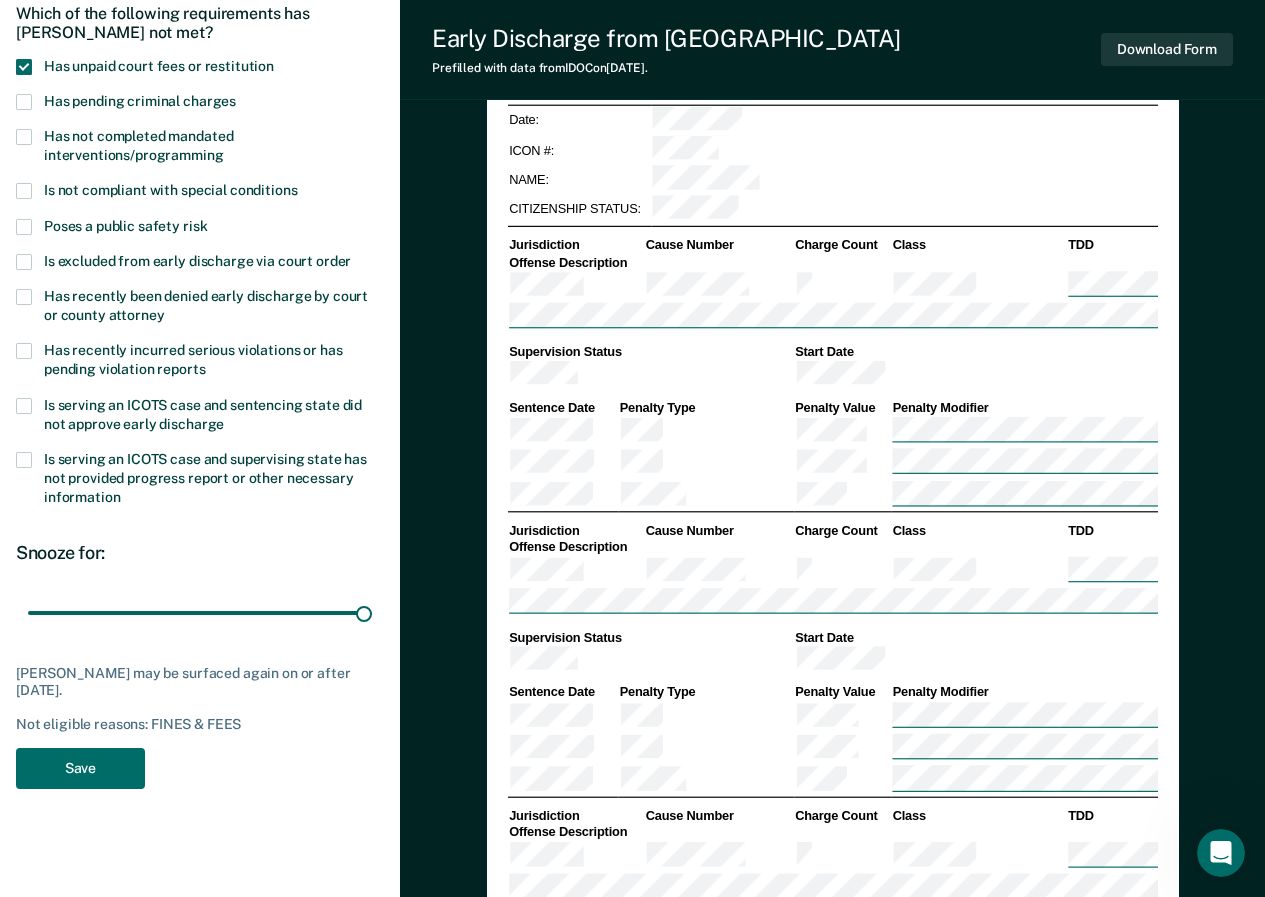 click at bounding box center (24, 137) 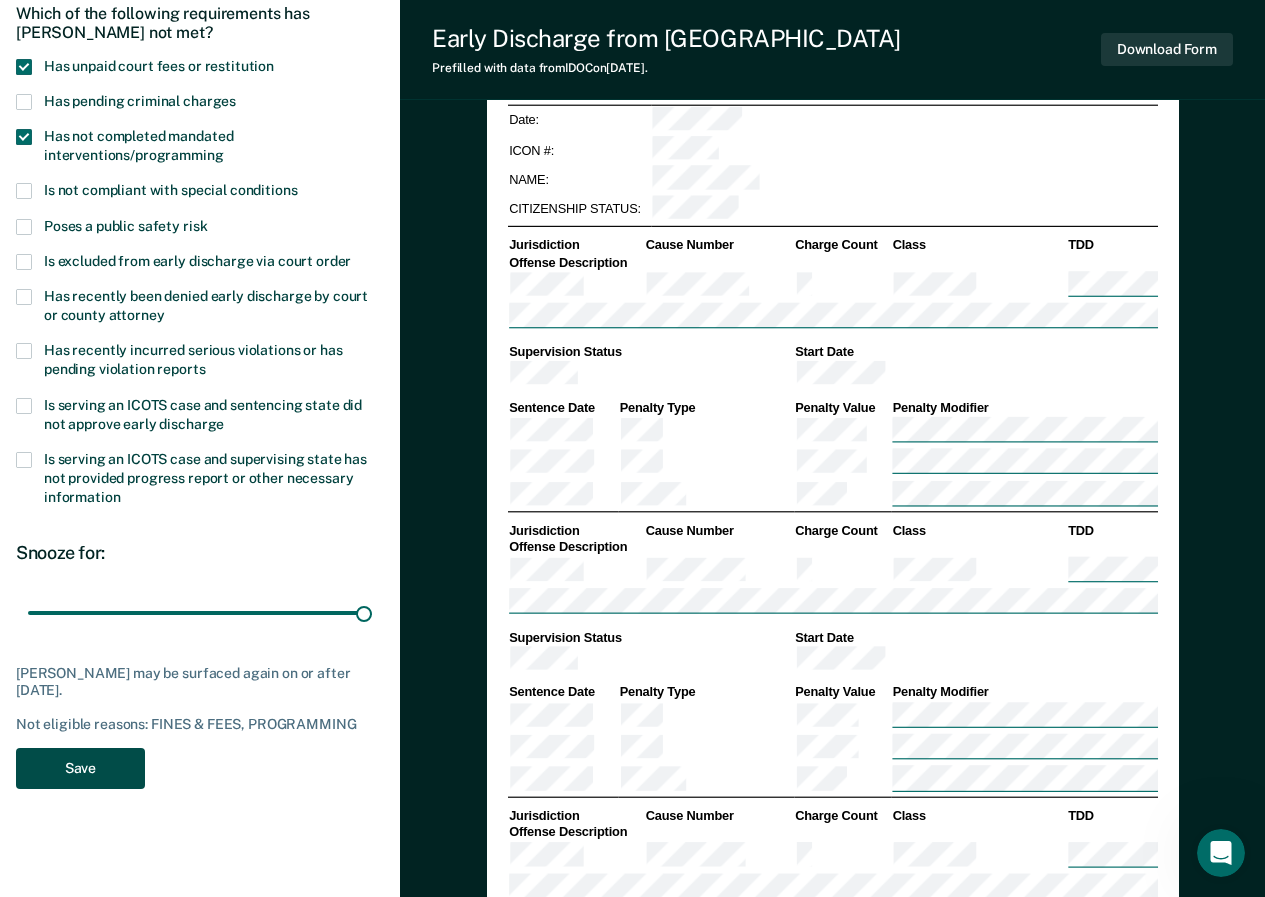 click on "Save" at bounding box center (80, 768) 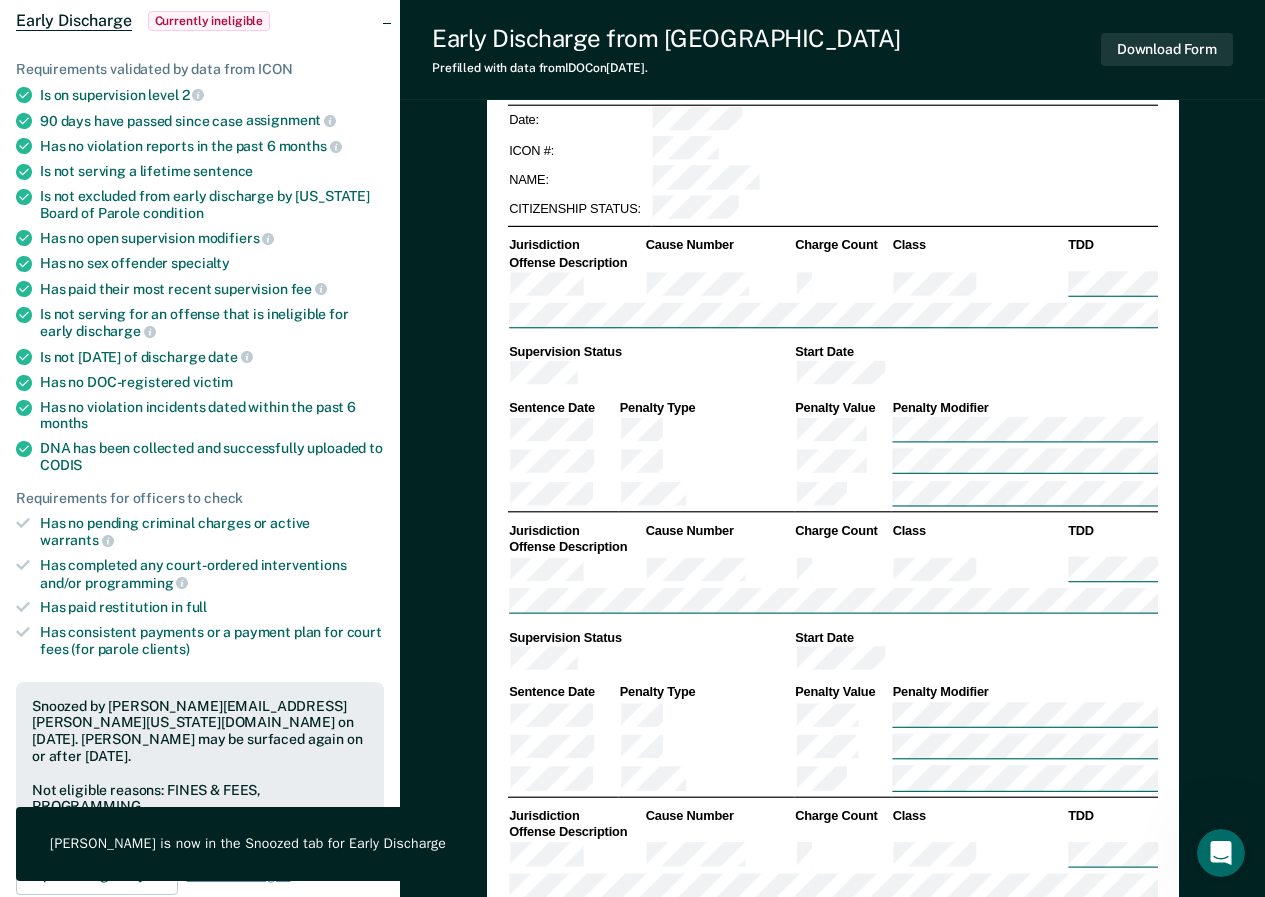 scroll, scrollTop: 0, scrollLeft: 0, axis: both 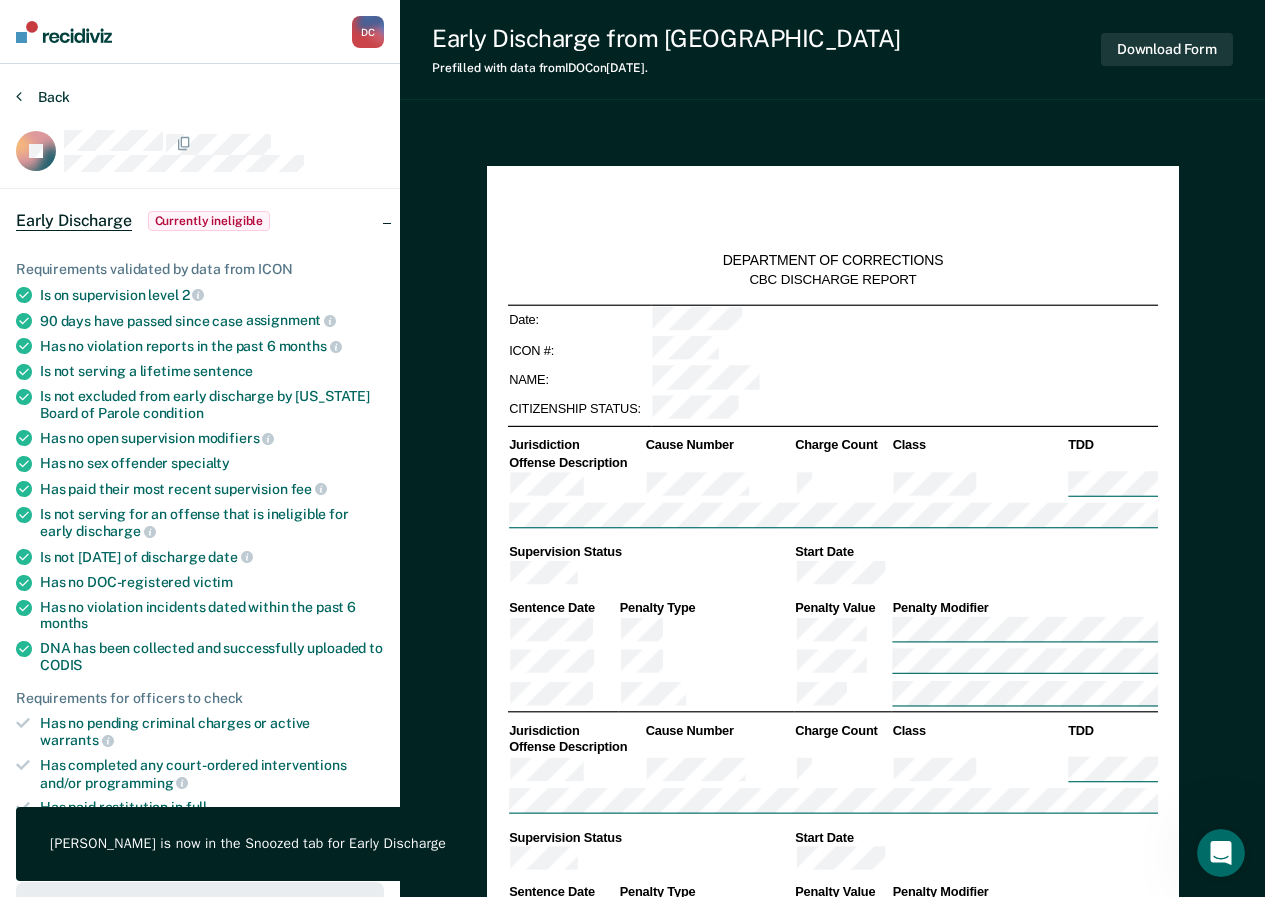 click at bounding box center (19, 96) 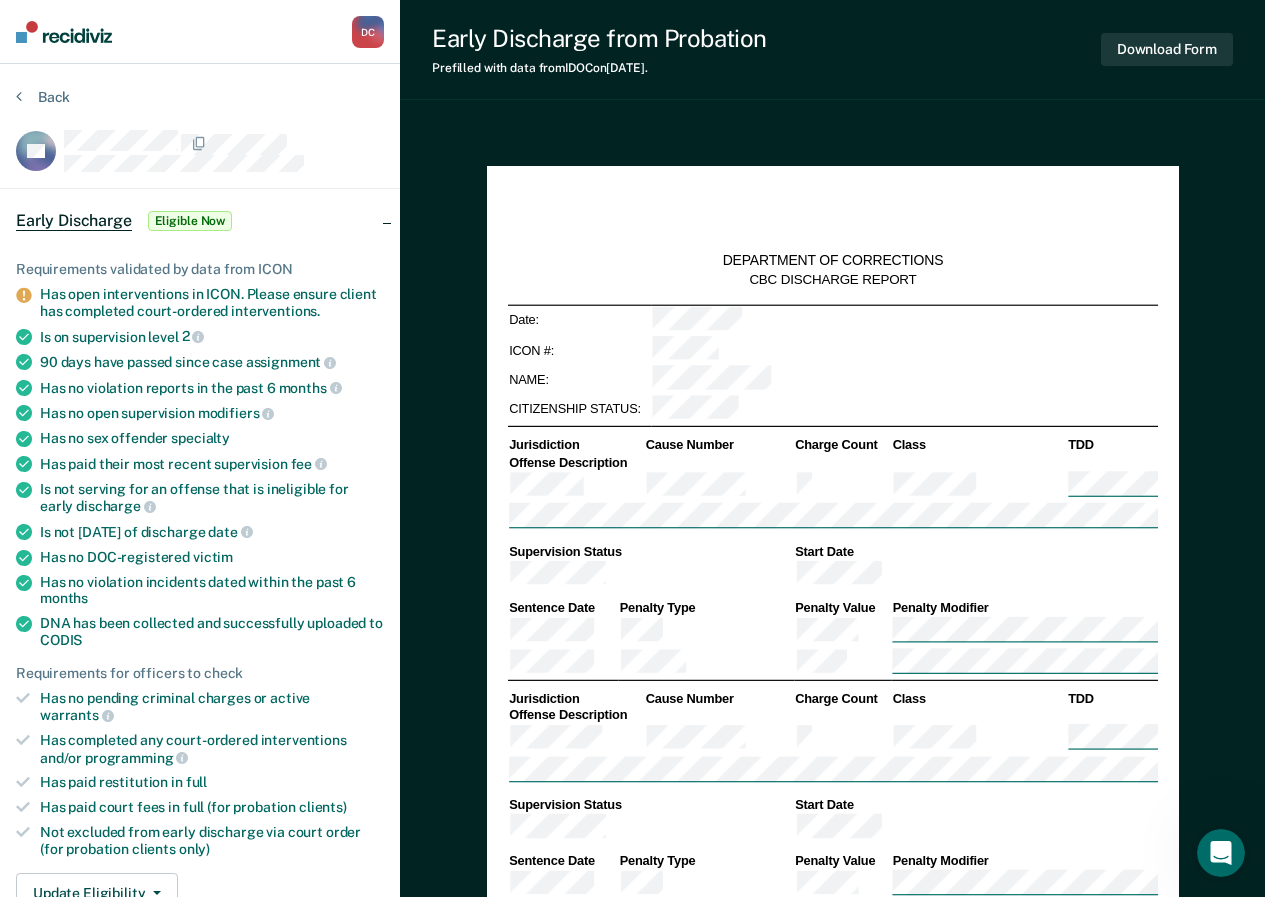 type on "x" 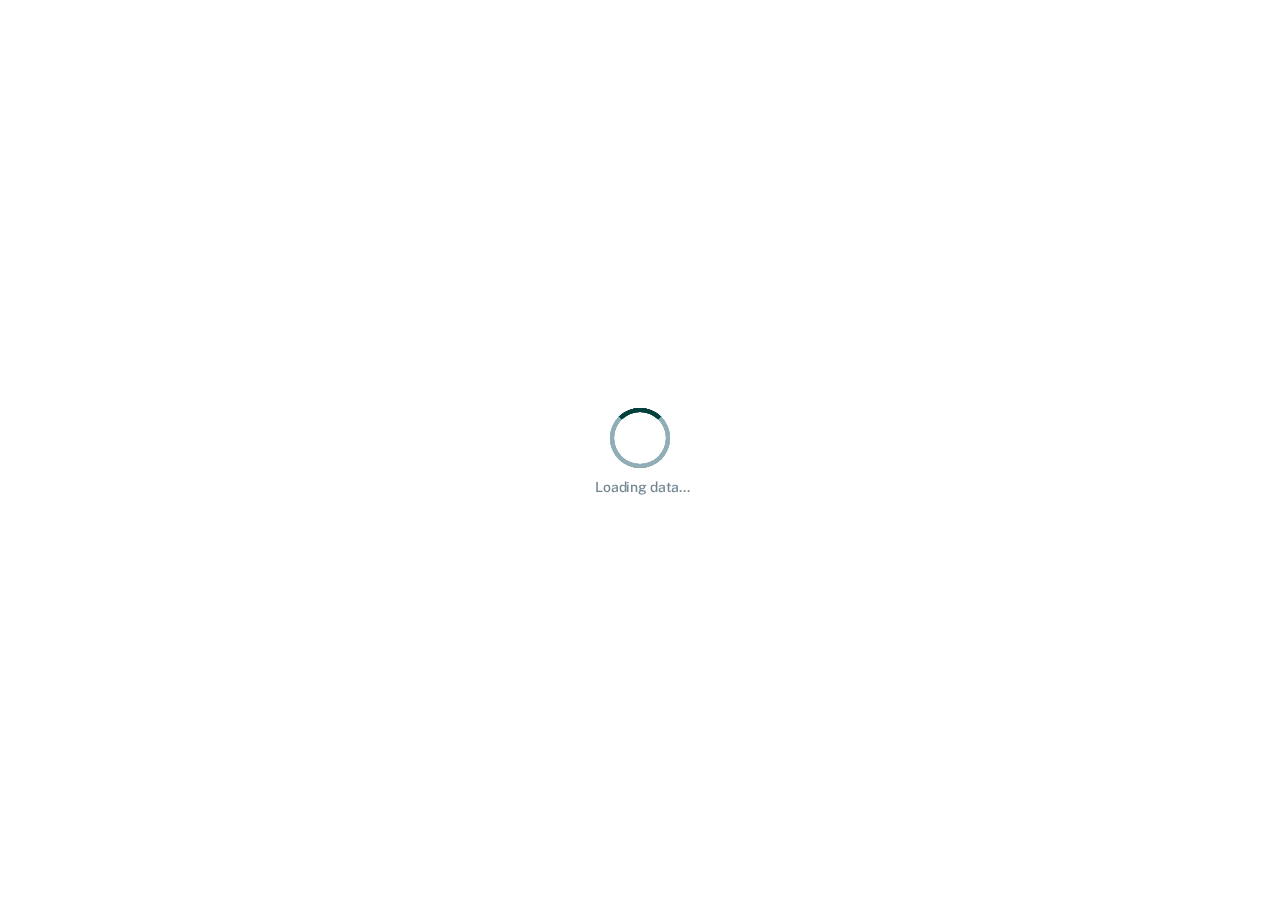 scroll, scrollTop: 0, scrollLeft: 0, axis: both 